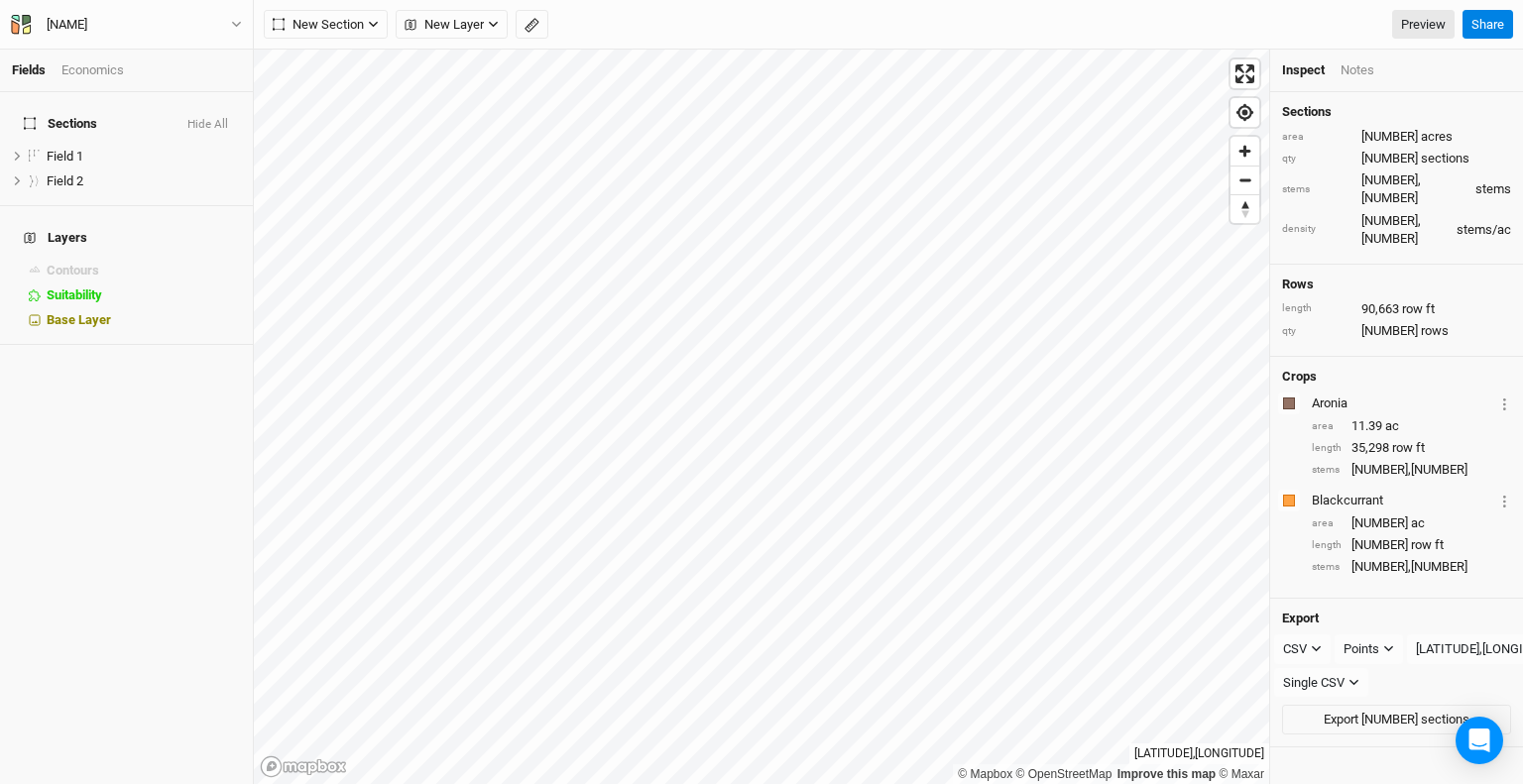 scroll, scrollTop: 0, scrollLeft: 0, axis: both 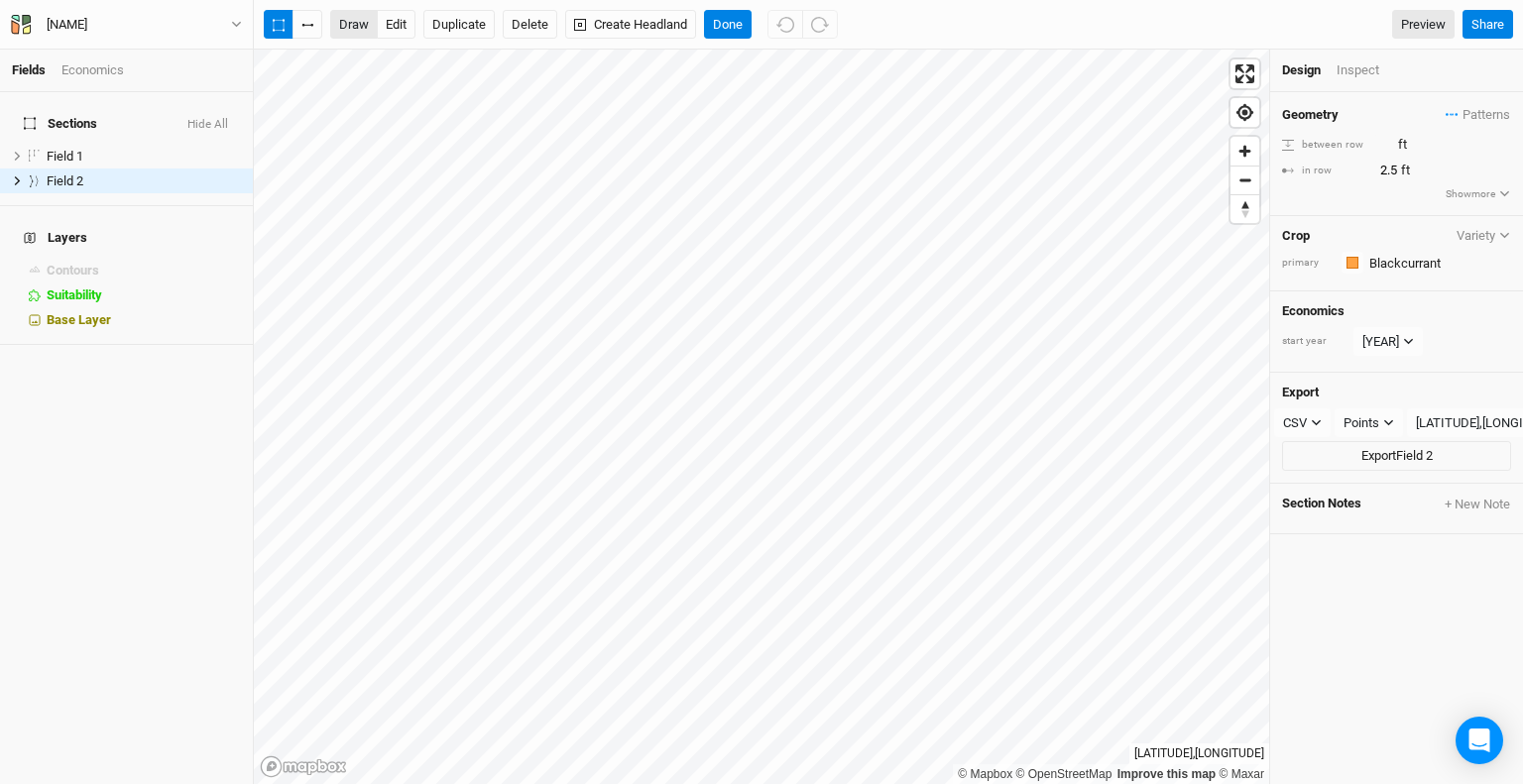 click on "draw" at bounding box center (354, 25) 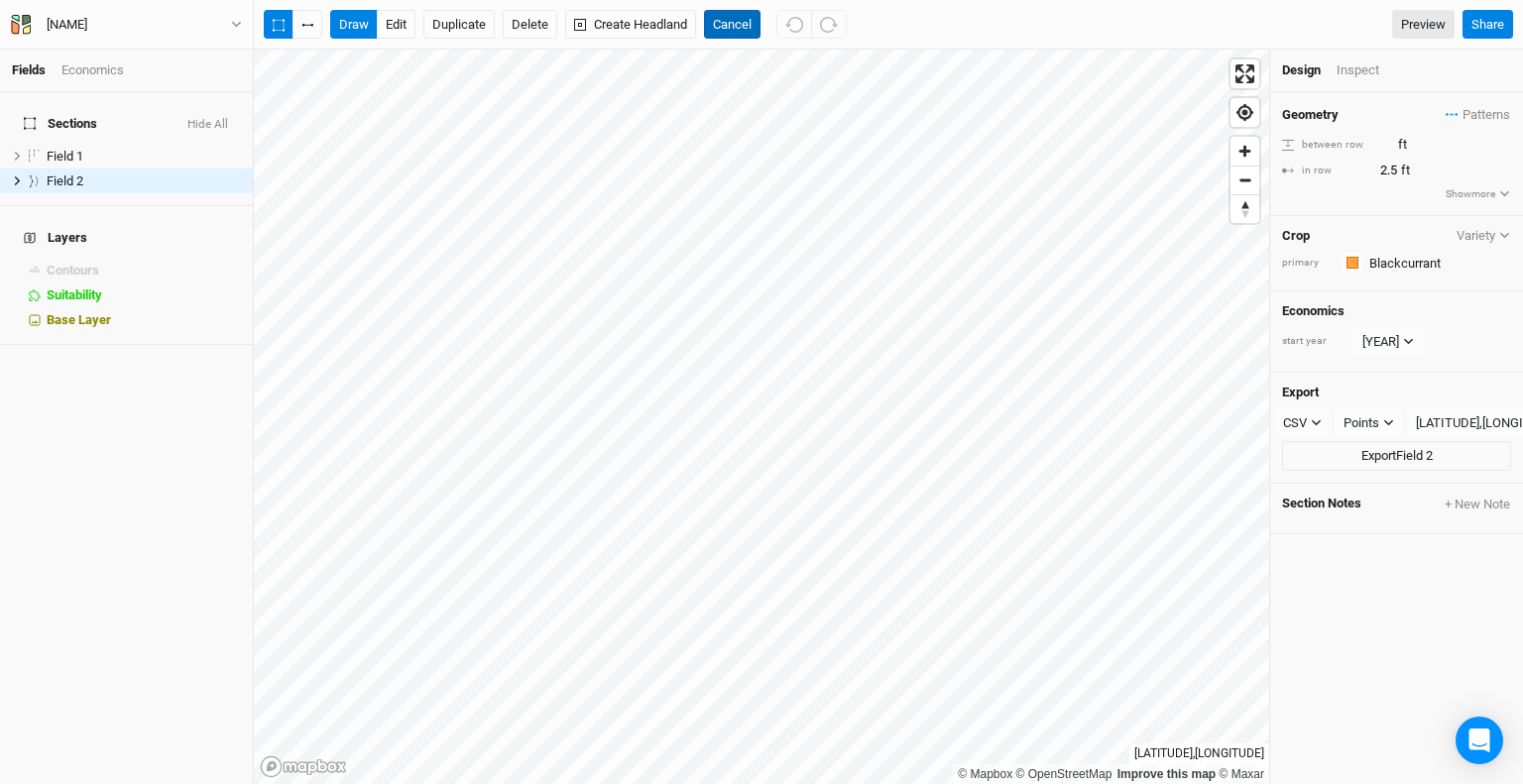 click on "Cancel" at bounding box center [732, 25] 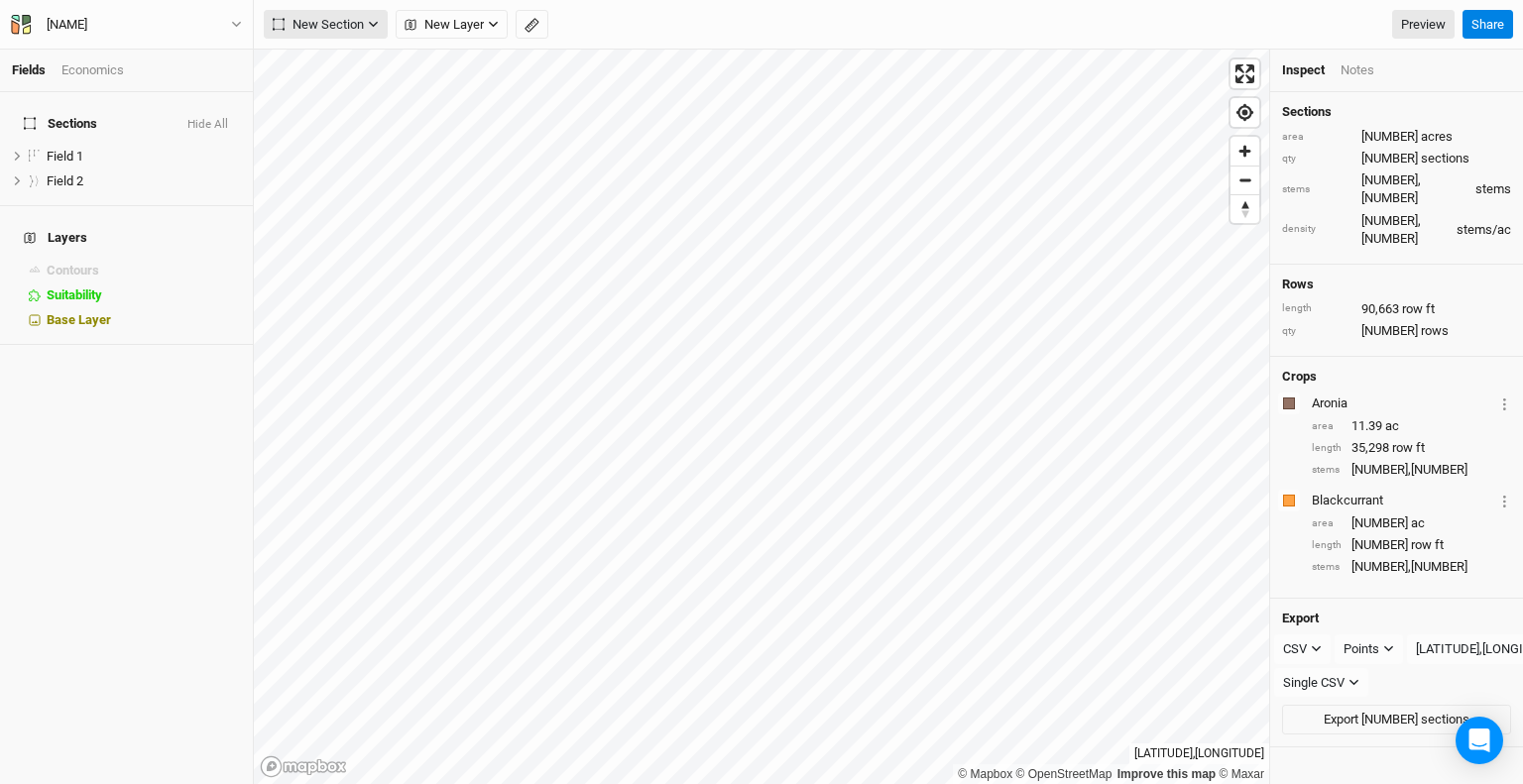 click on "New Section" at bounding box center [318, 25] 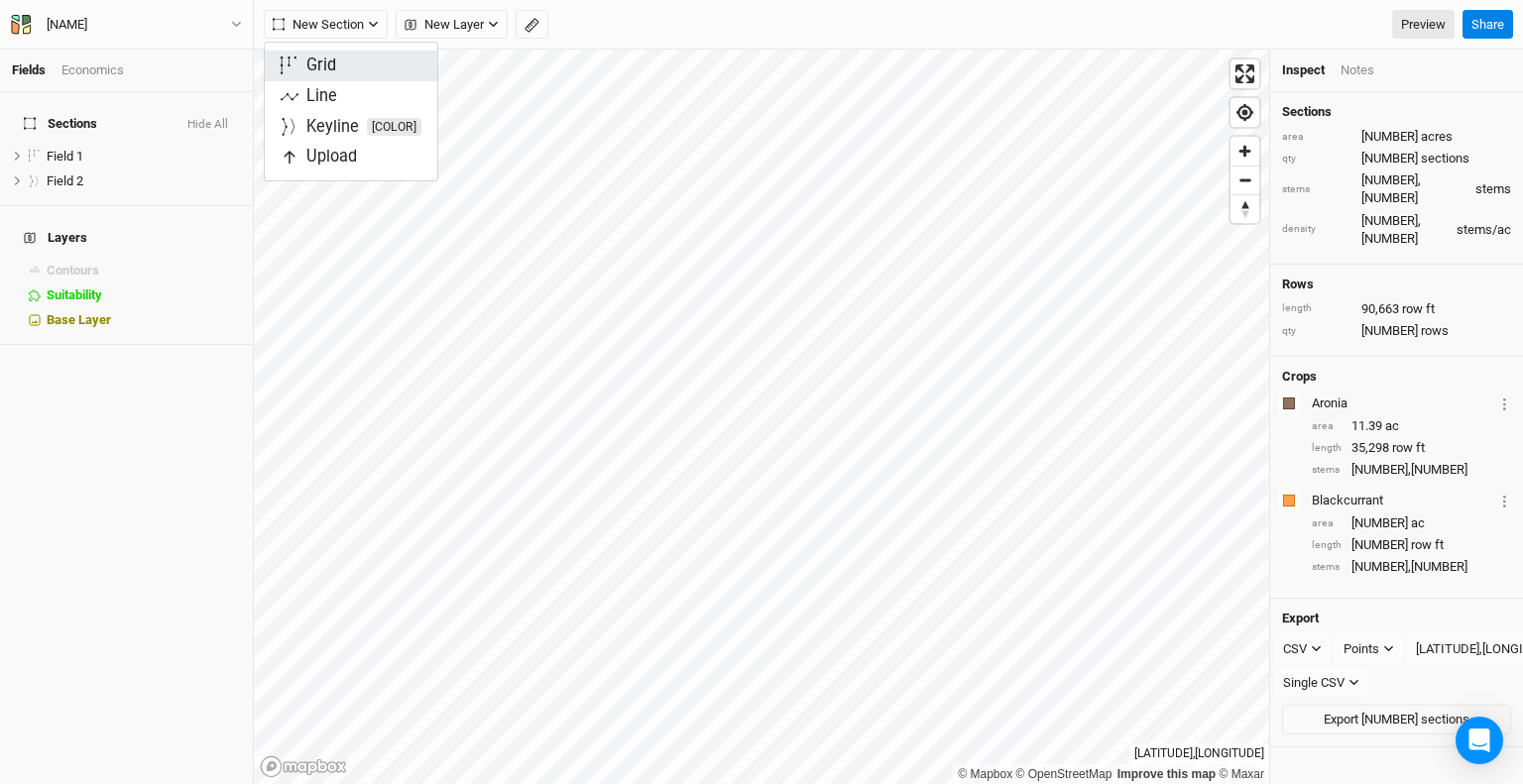 click on "Grid" at bounding box center [351, 65] 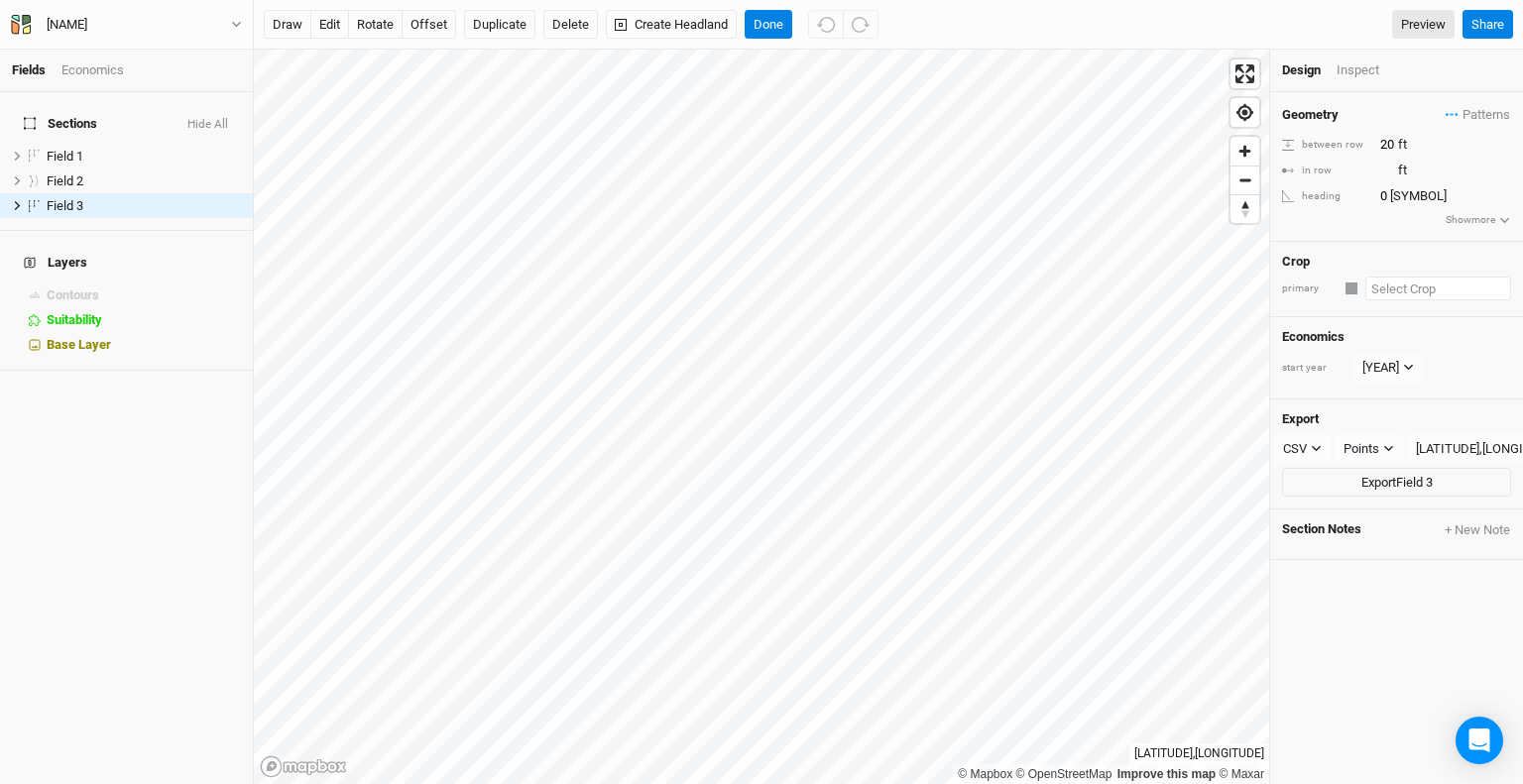 click at bounding box center (1438, 288) 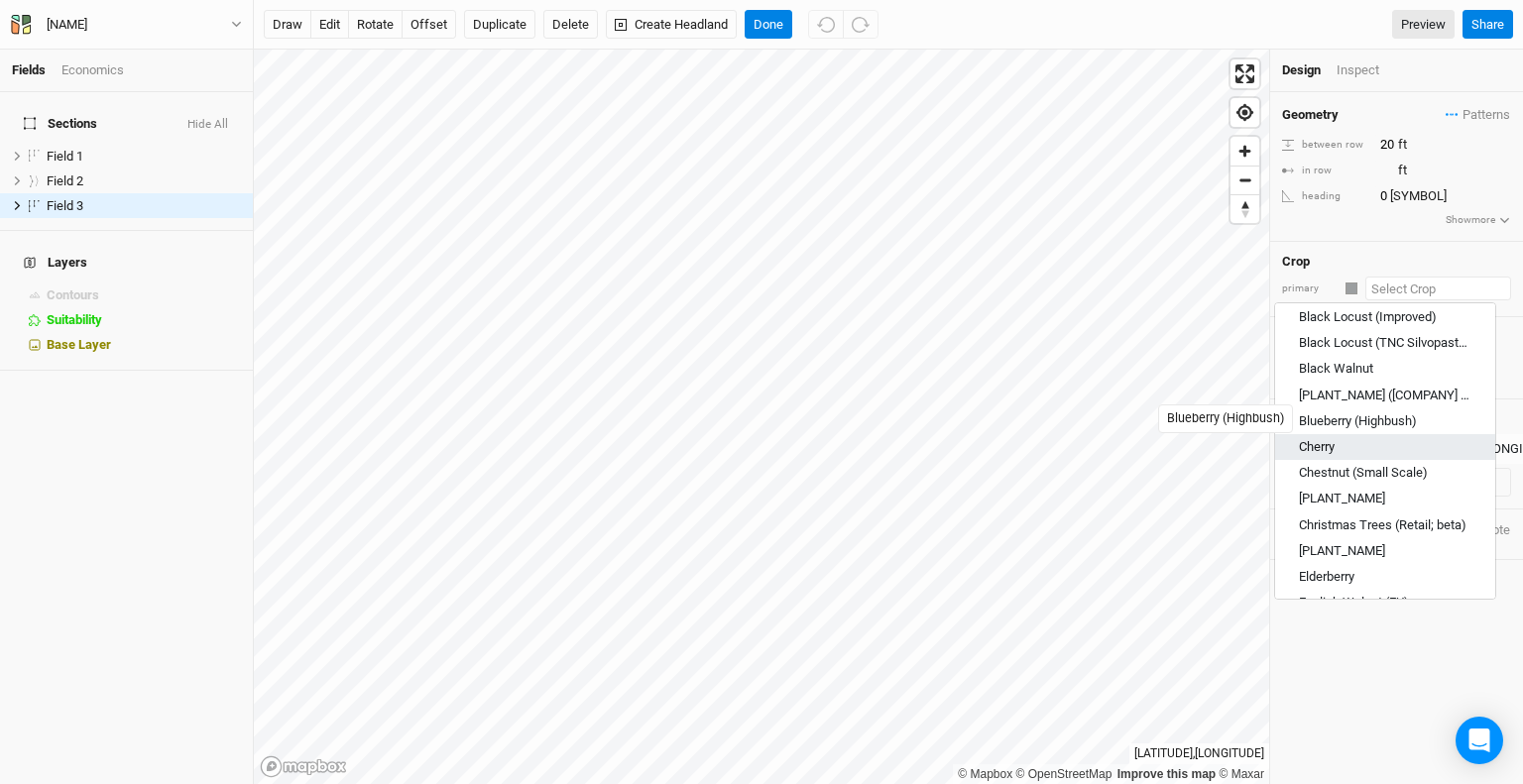 scroll, scrollTop: 396, scrollLeft: 0, axis: vertical 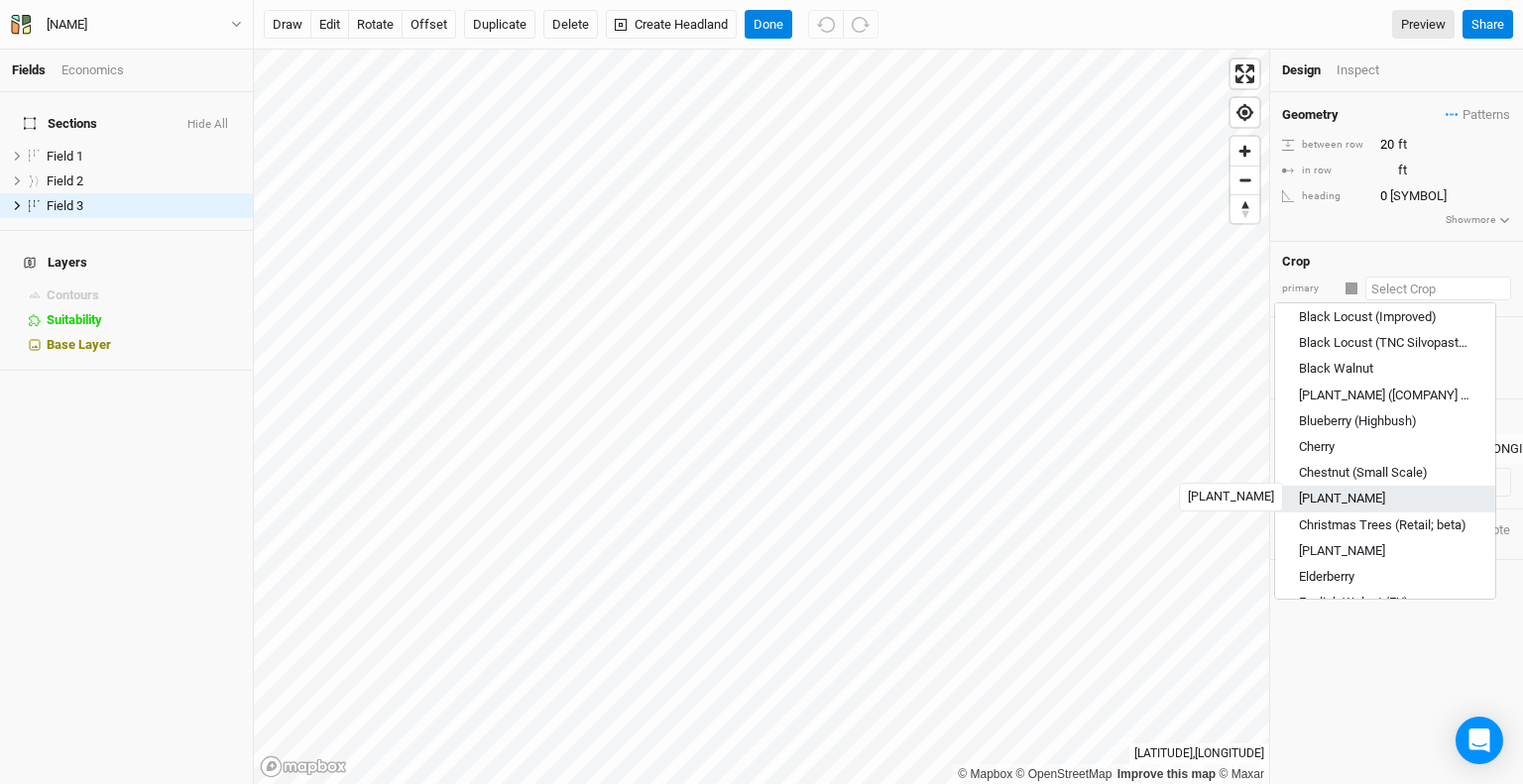 click on "[PLANT_NAME]" at bounding box center [1342, 500] 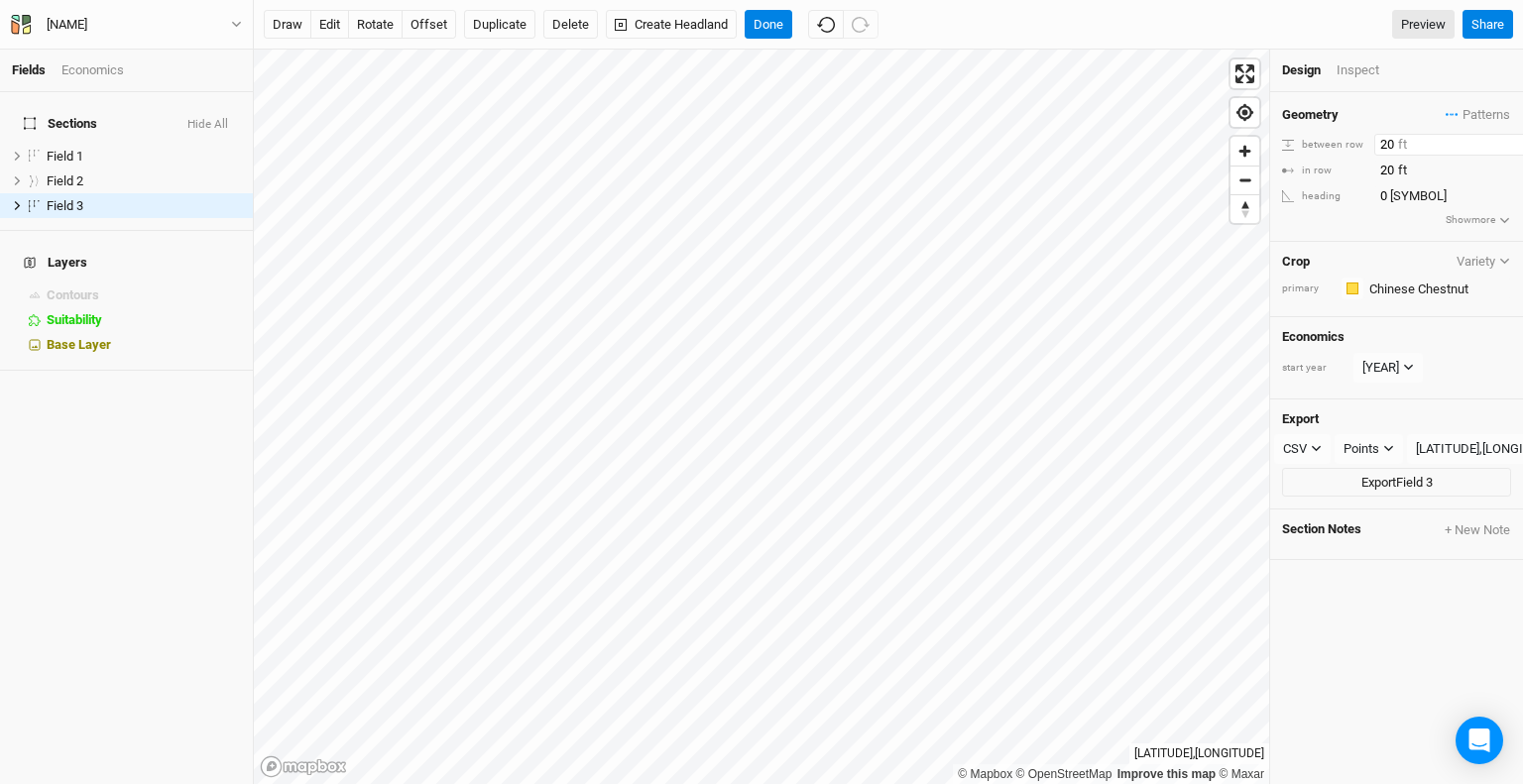 drag, startPoint x: 1394, startPoint y: 149, endPoint x: 1369, endPoint y: 146, distance: 25.179357 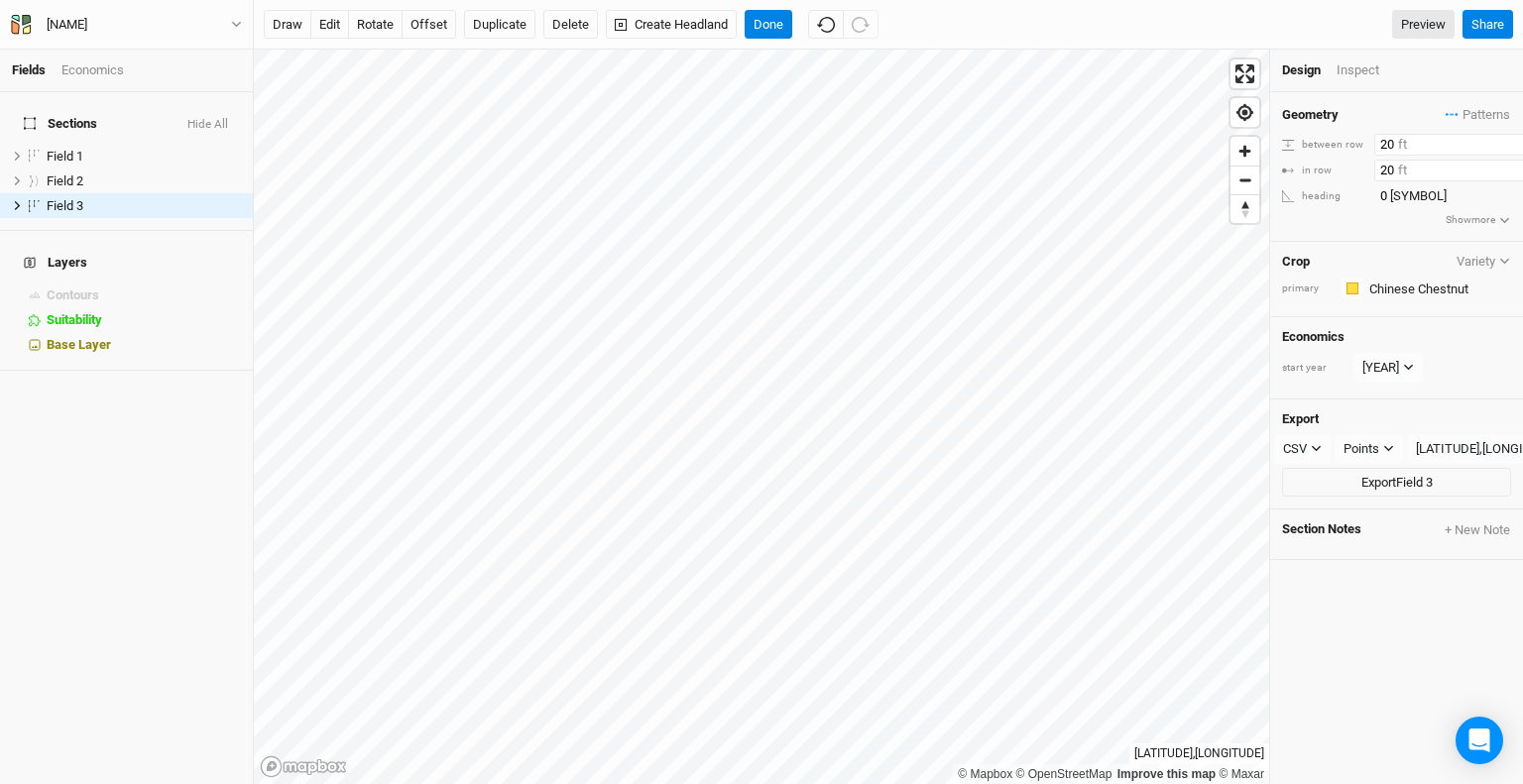 type on "[NUMBER]" 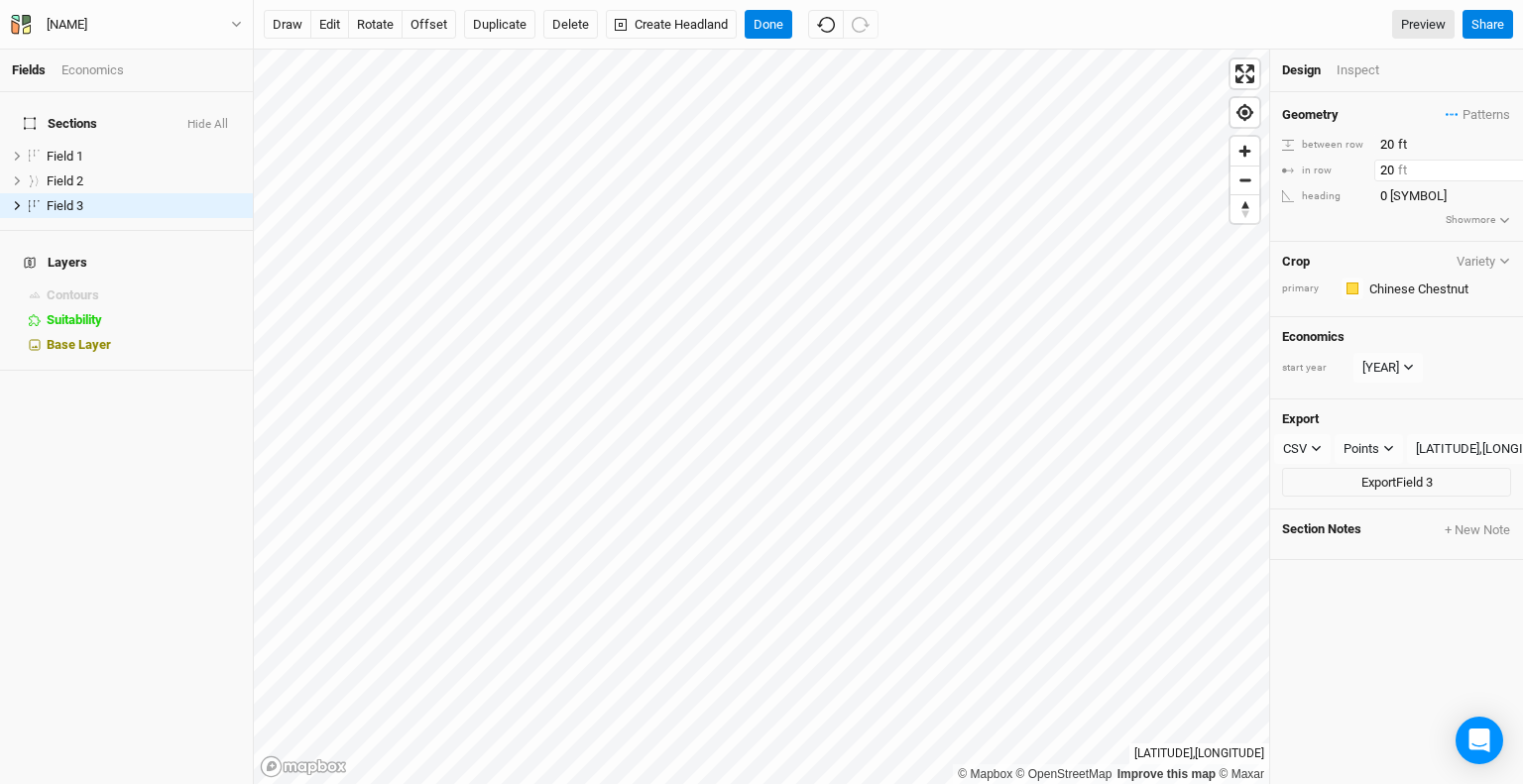 click on "20" at bounding box center (1461, 145) 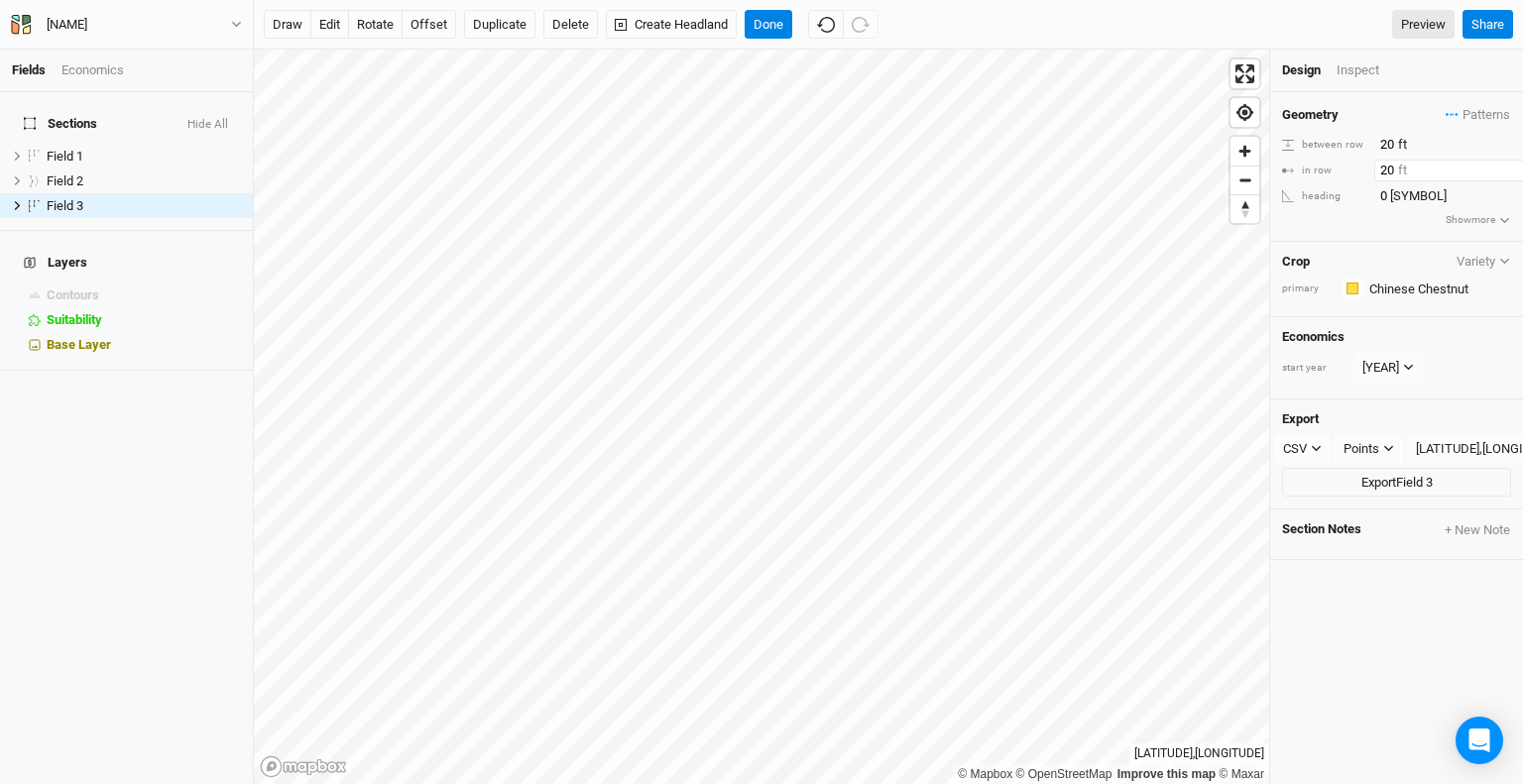 drag, startPoint x: 1393, startPoint y: 166, endPoint x: 1360, endPoint y: 175, distance: 34.20526 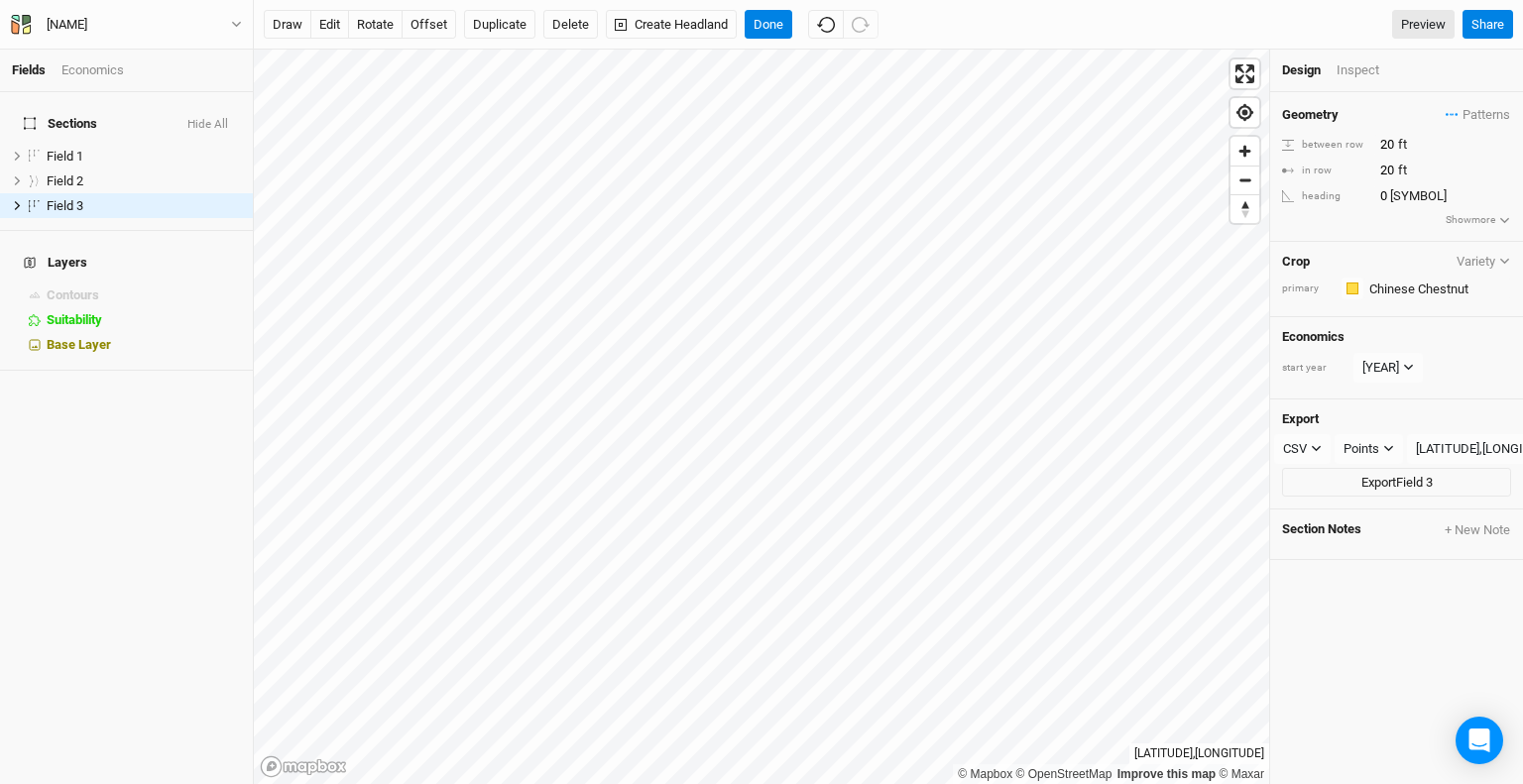 click on "Geometry Patterns ＋ New in-row pattern between row [NUMBER] ft in row [NUMBER] ft heading [NUMBER] ° Show more" at bounding box center (1396, 167) 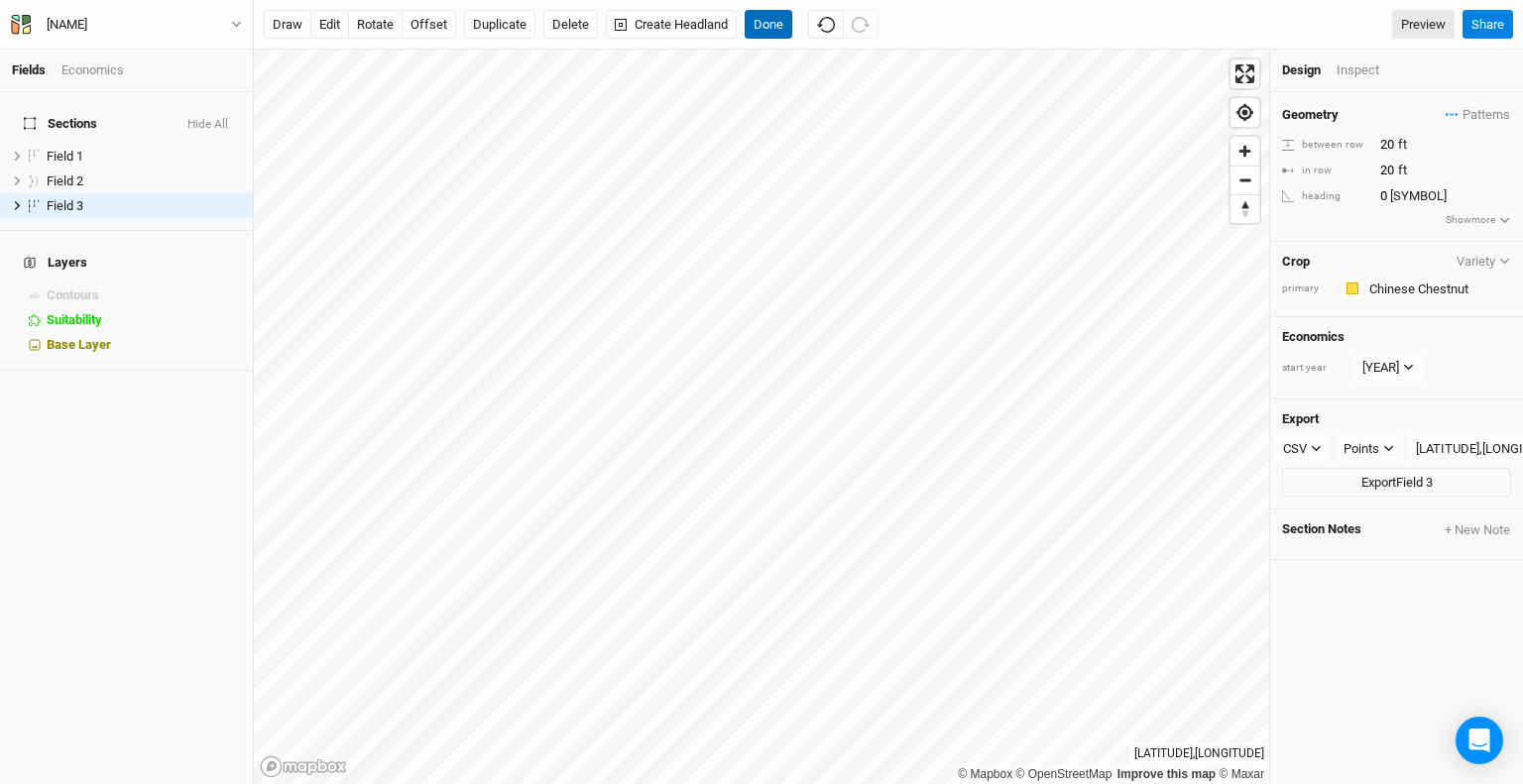 click on "Done" at bounding box center [768, 25] 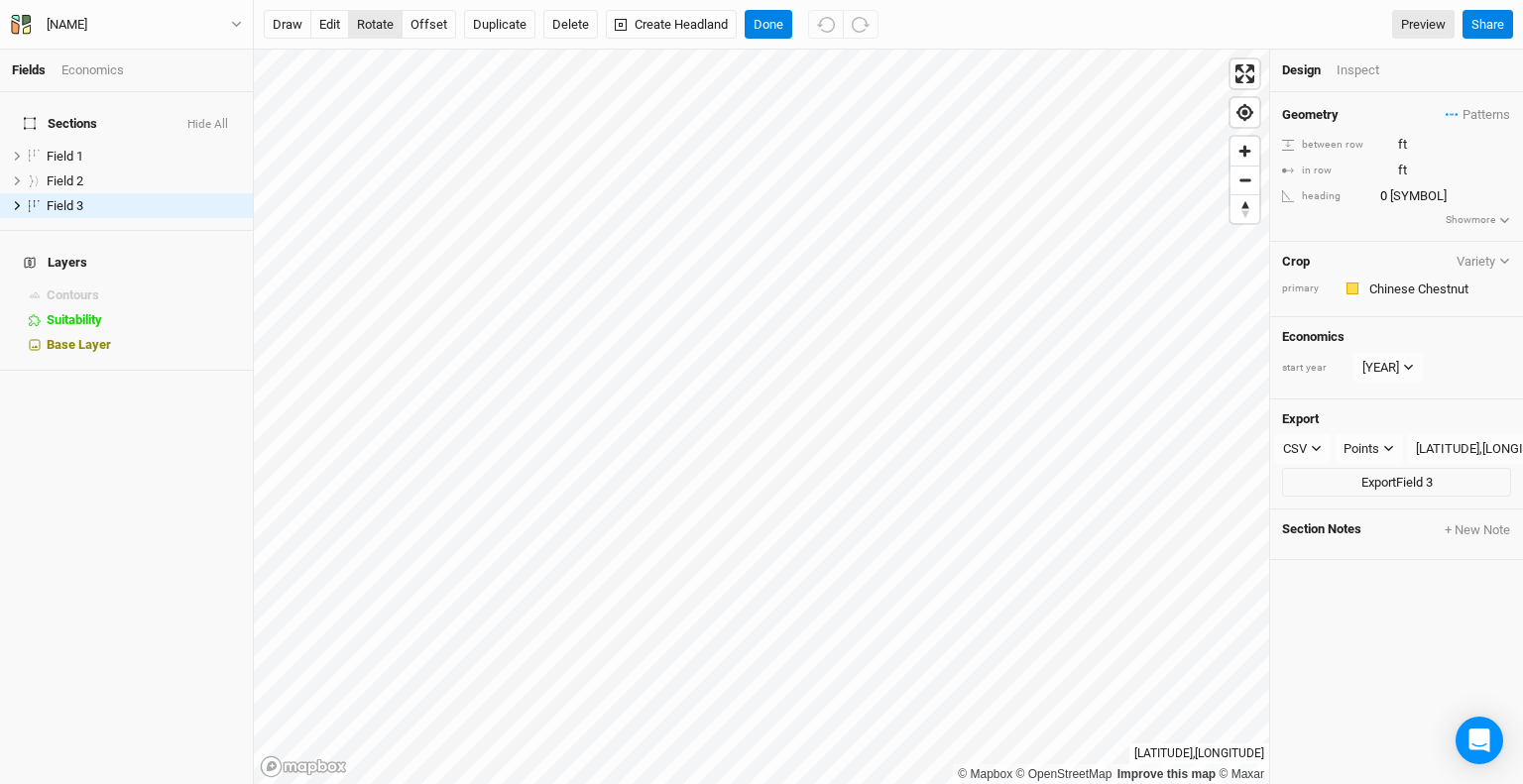 click on "rotate" at bounding box center (375, 25) 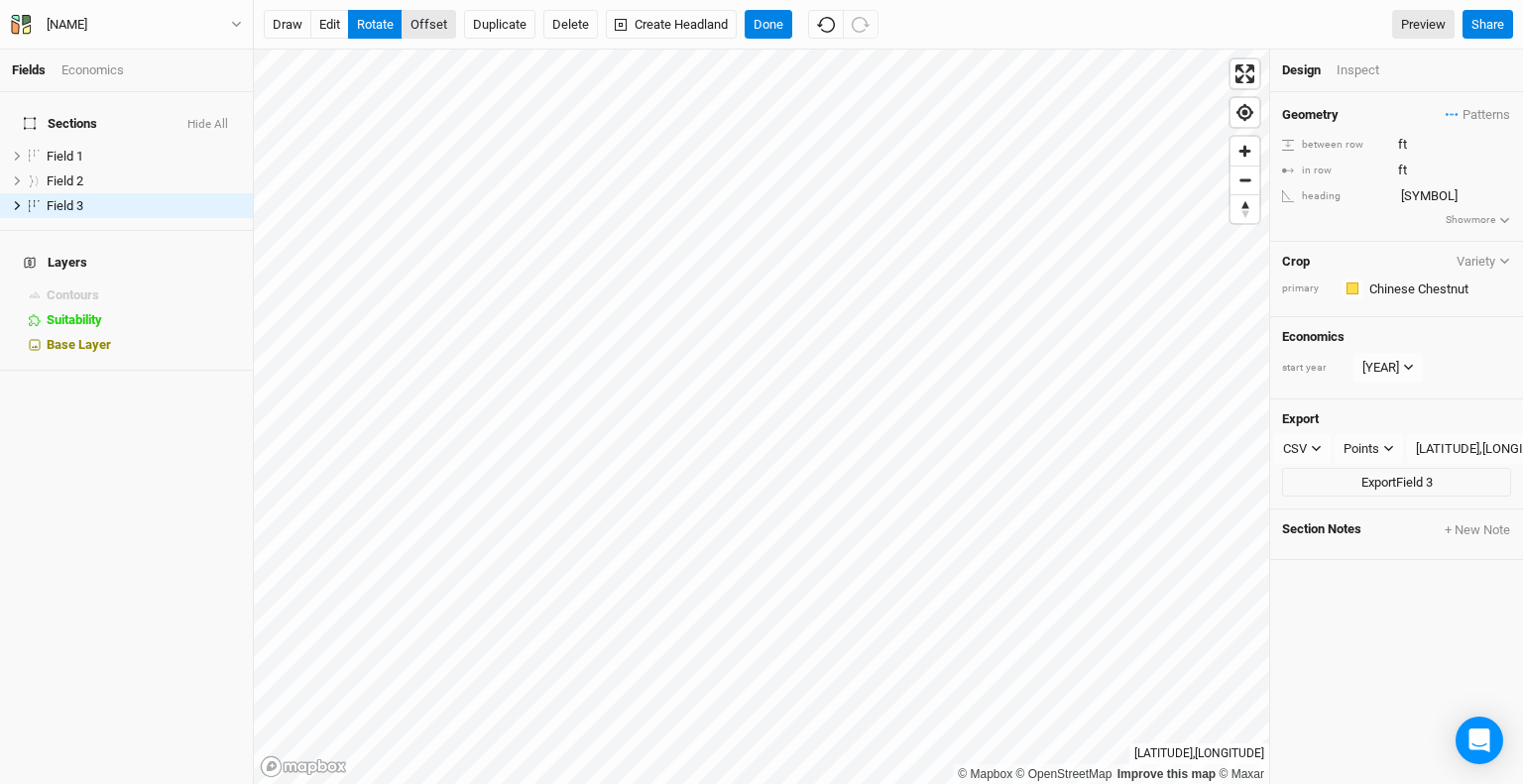 click on "offset" at bounding box center [428, 25] 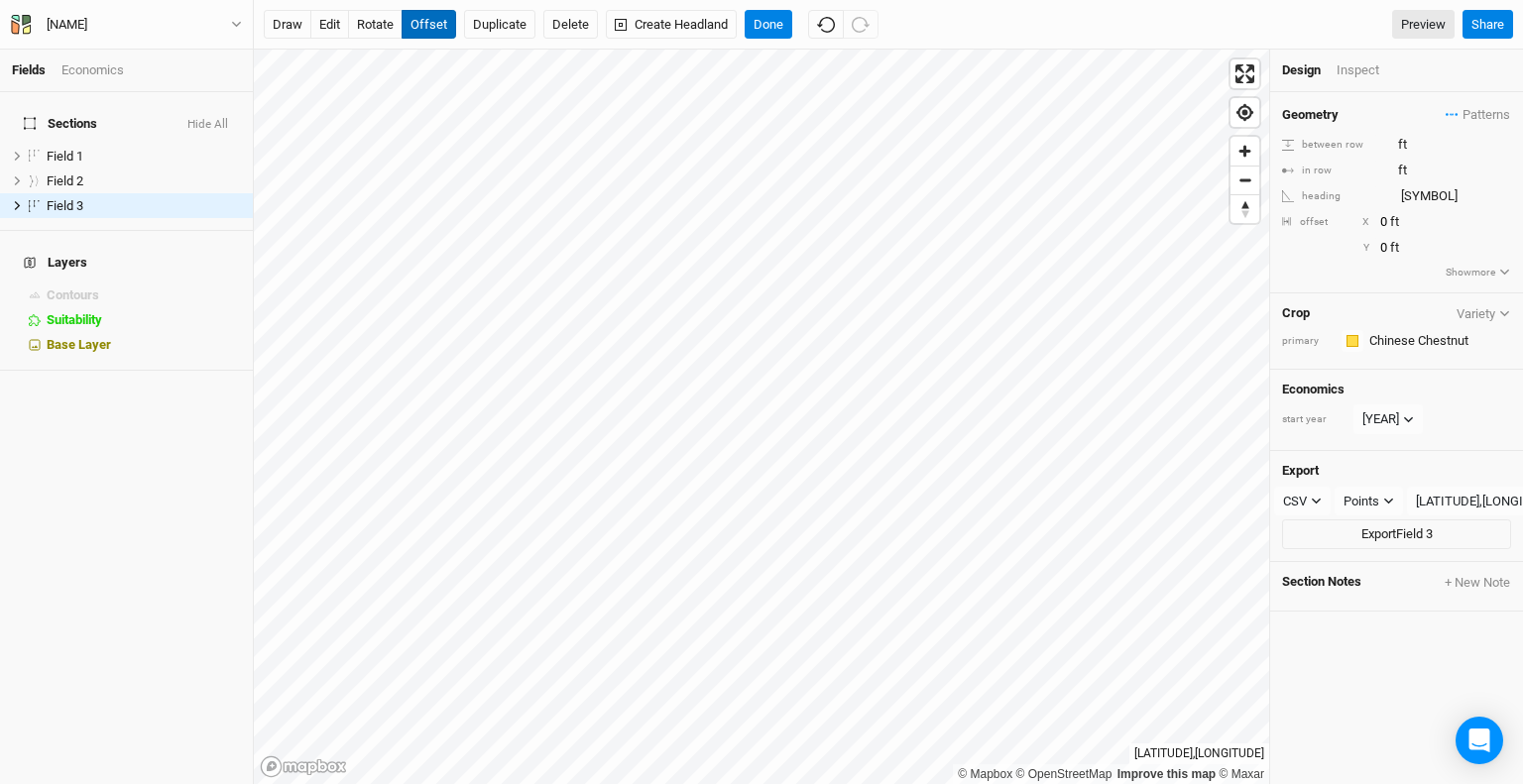 type 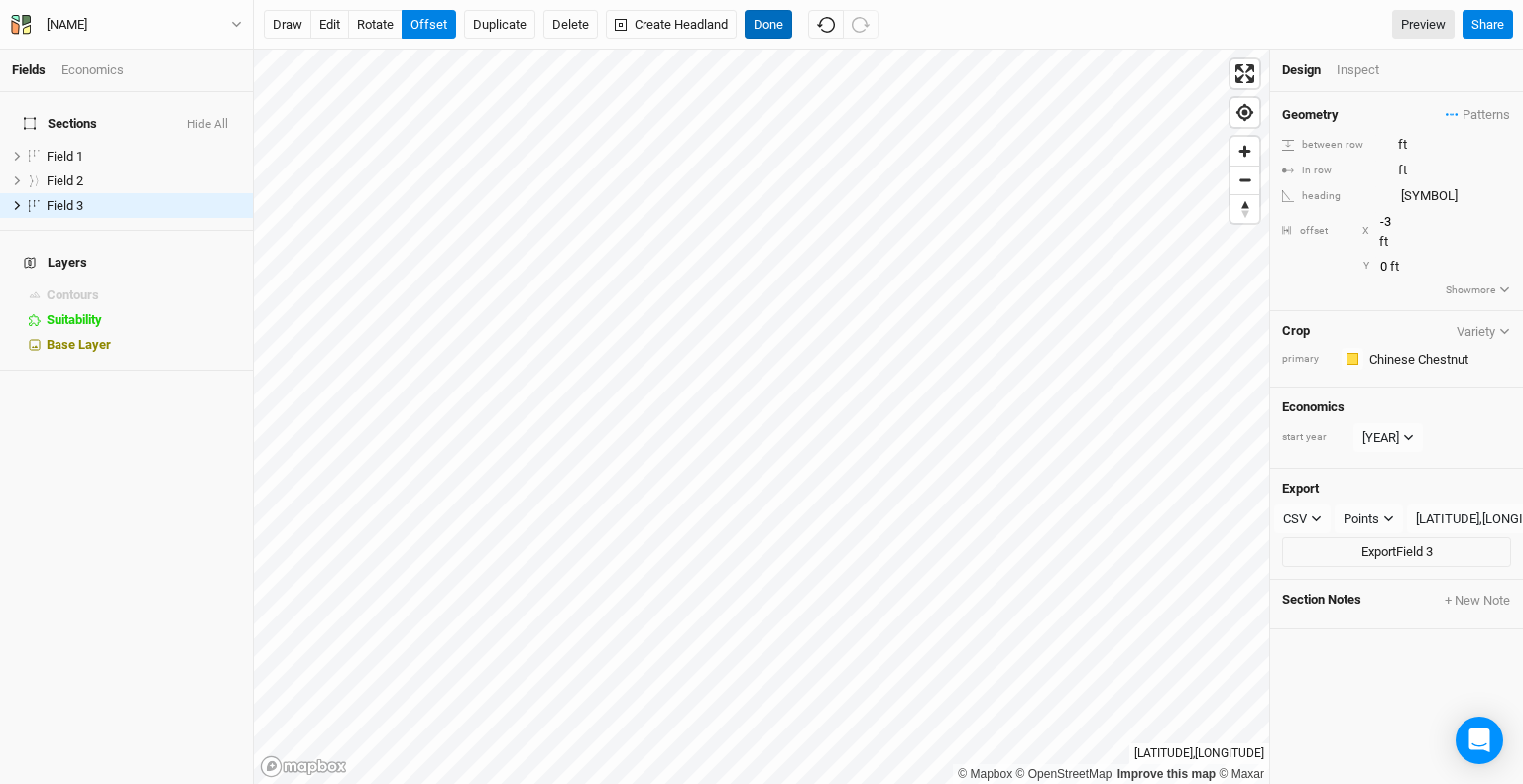 click on "Done" at bounding box center (768, 25) 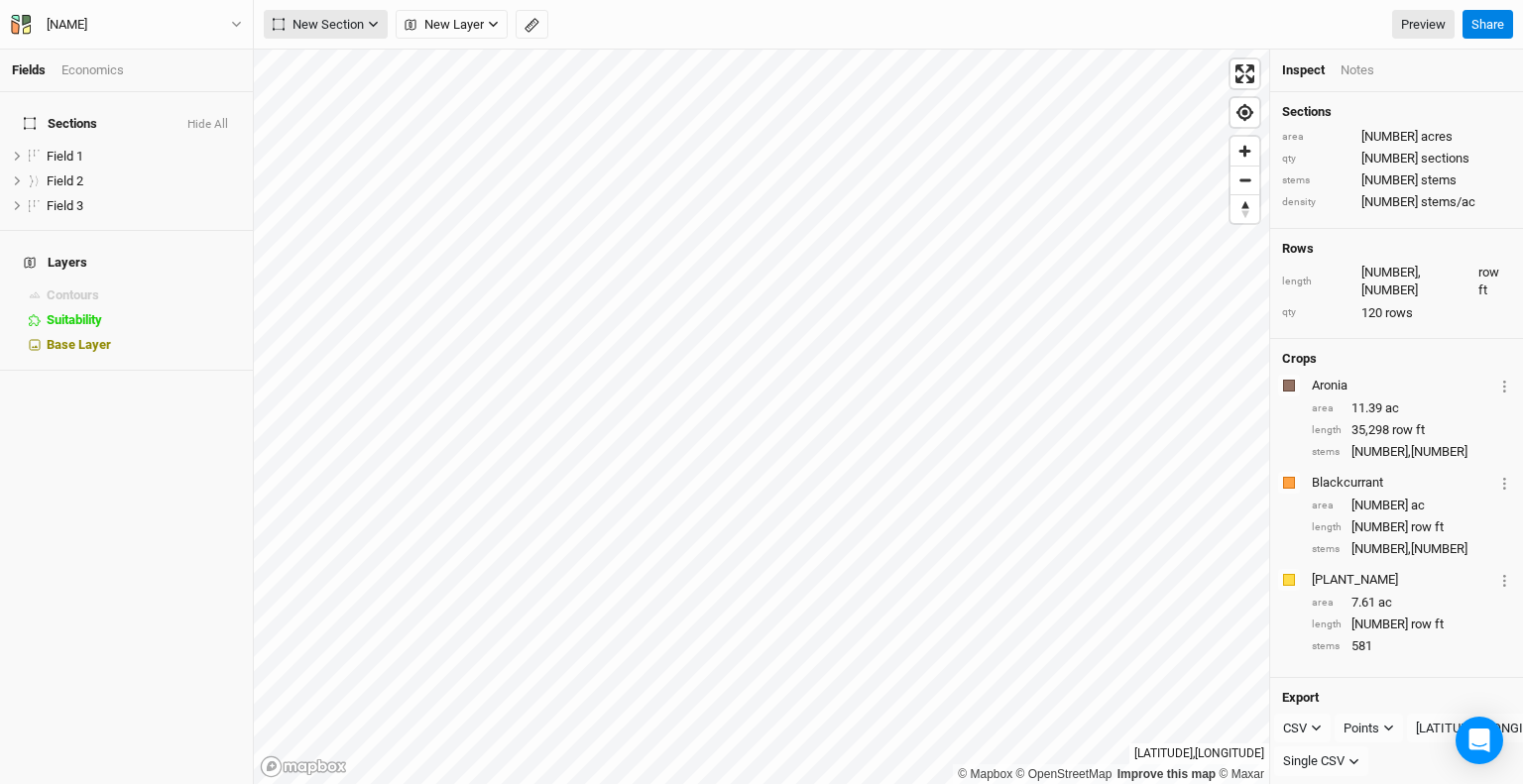 click on "New Section" at bounding box center [318, 25] 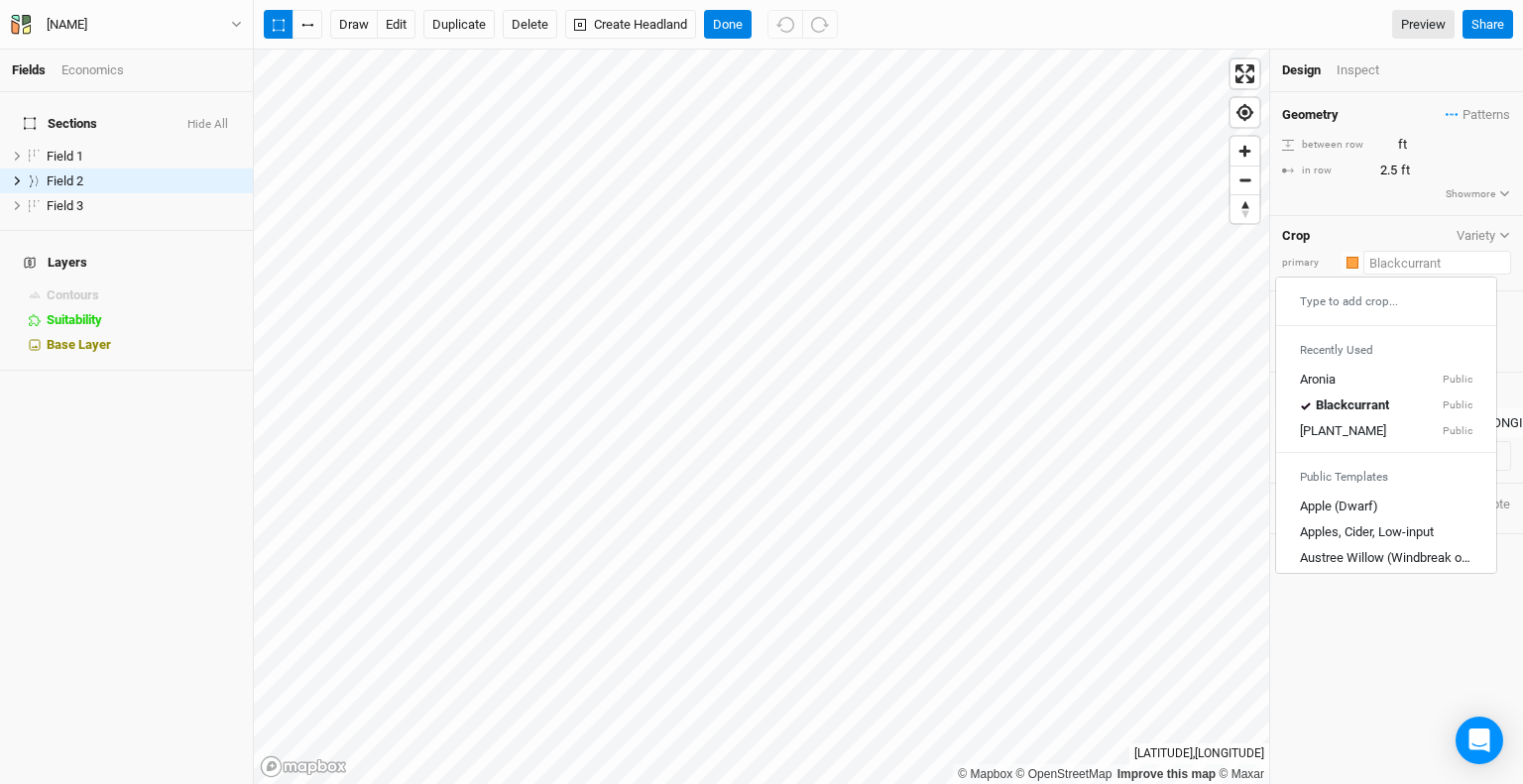 click at bounding box center (1437, 263) 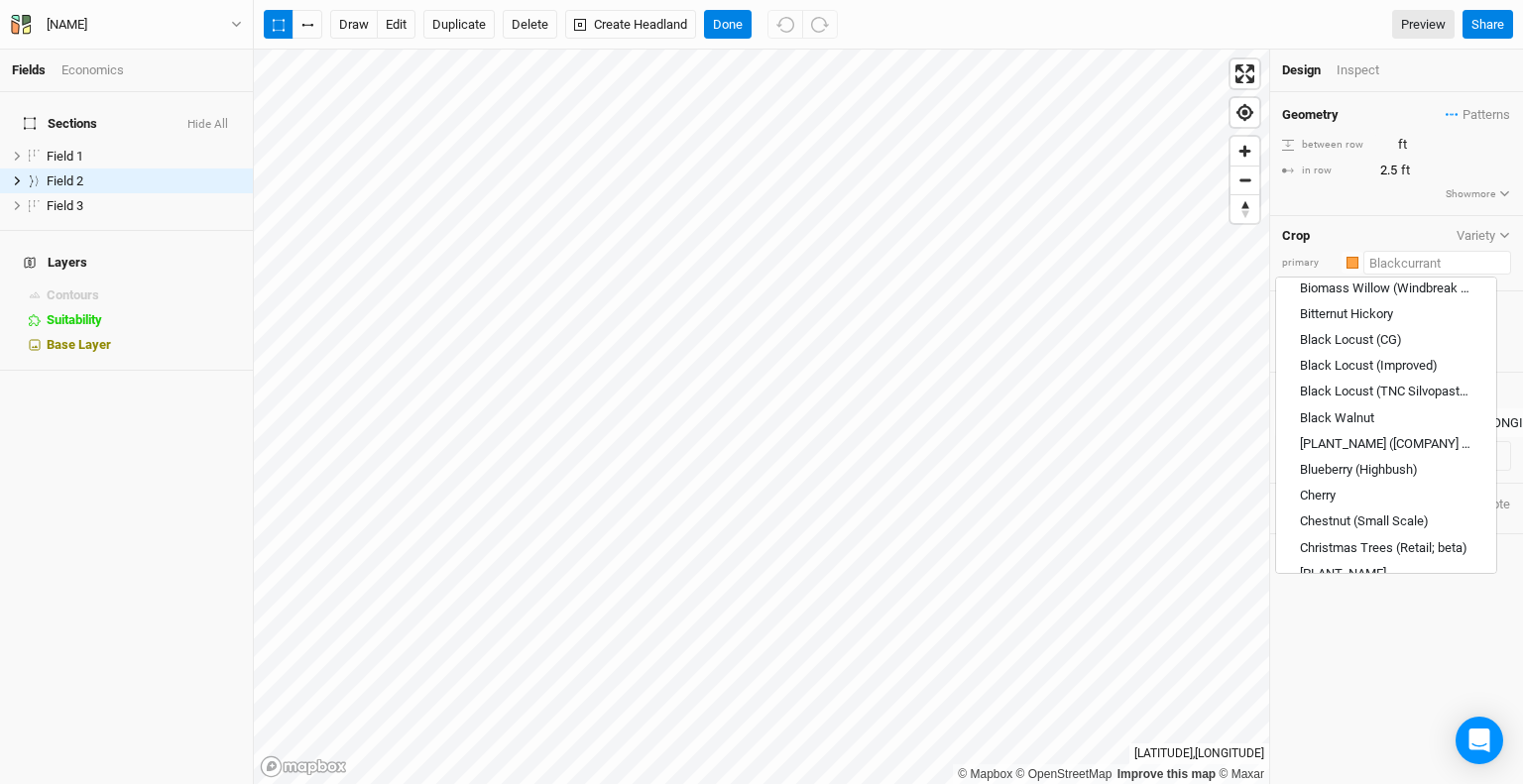 scroll, scrollTop: 396, scrollLeft: 0, axis: vertical 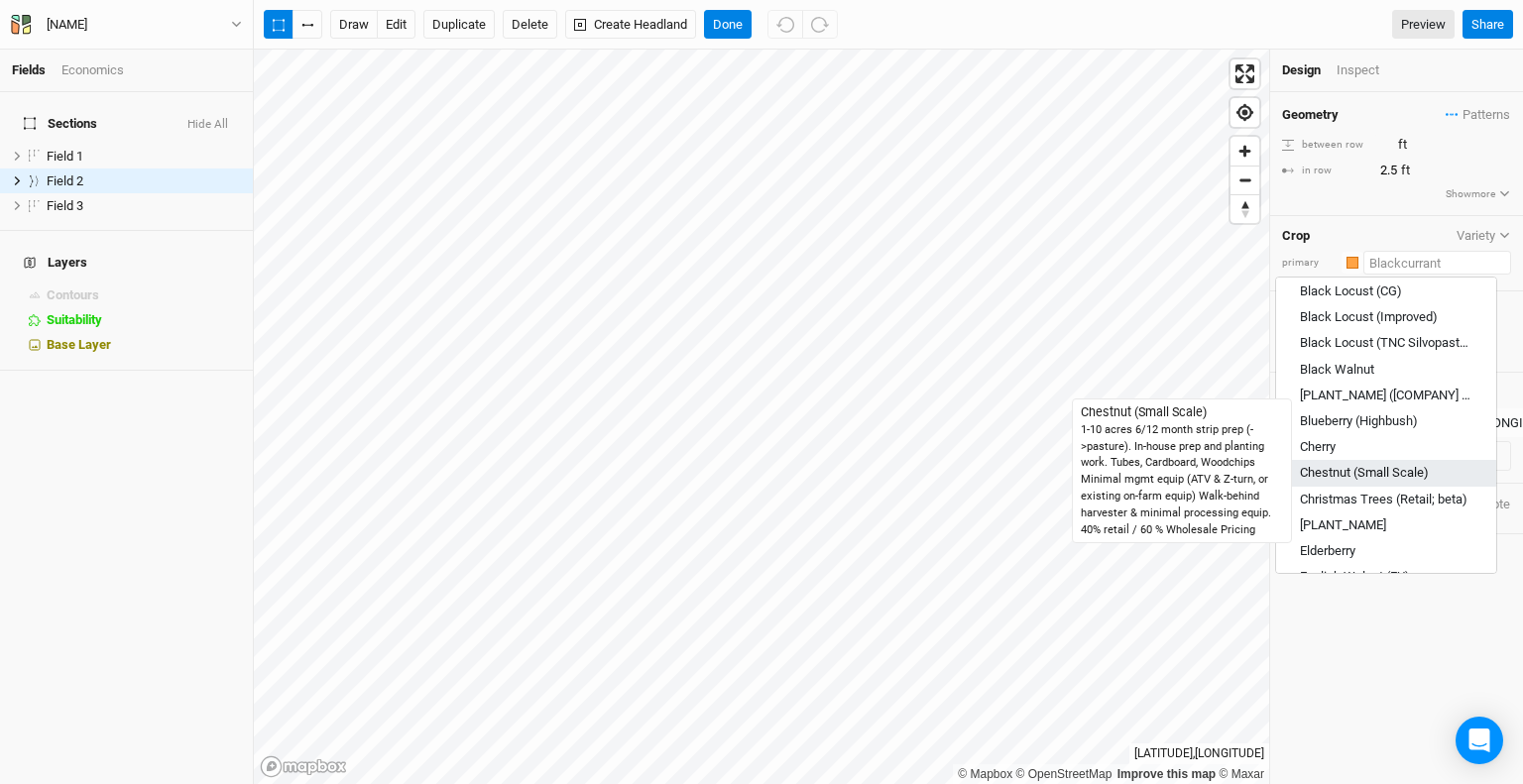 click on "Chestnut (Small Scale)" at bounding box center [1364, 474] 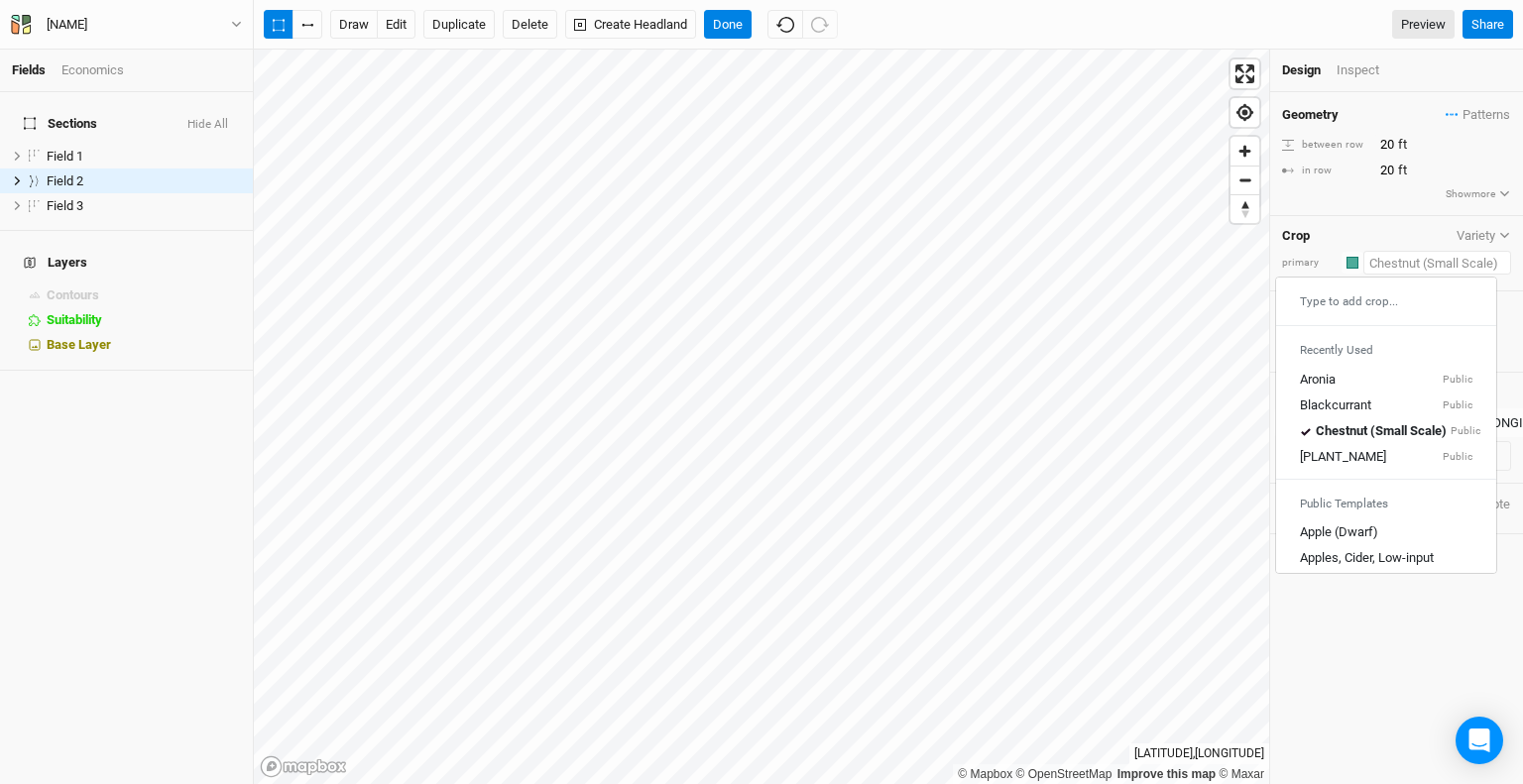 click at bounding box center (1437, 263) 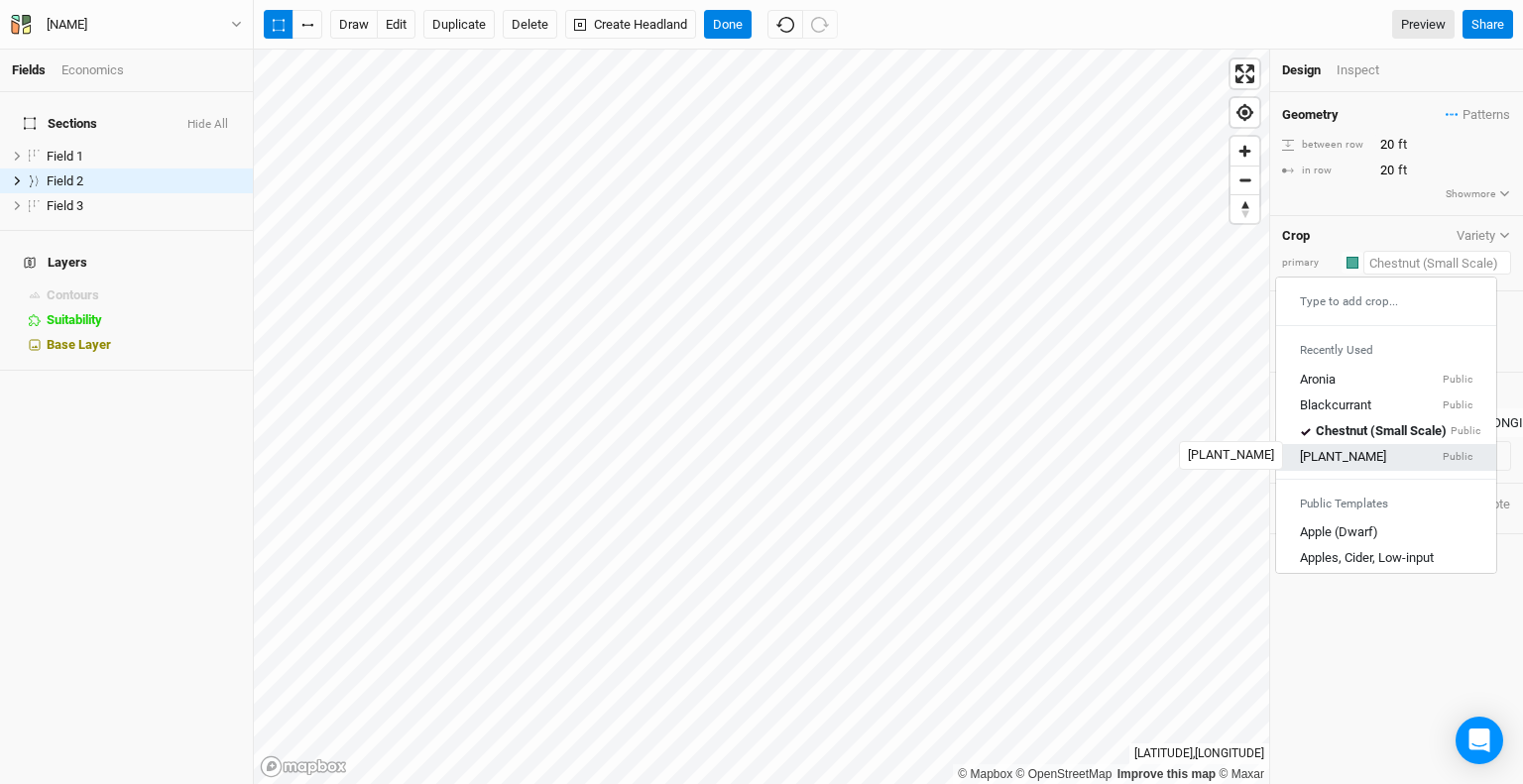 click on "[PLANT_NAME]" at bounding box center [1343, 458] 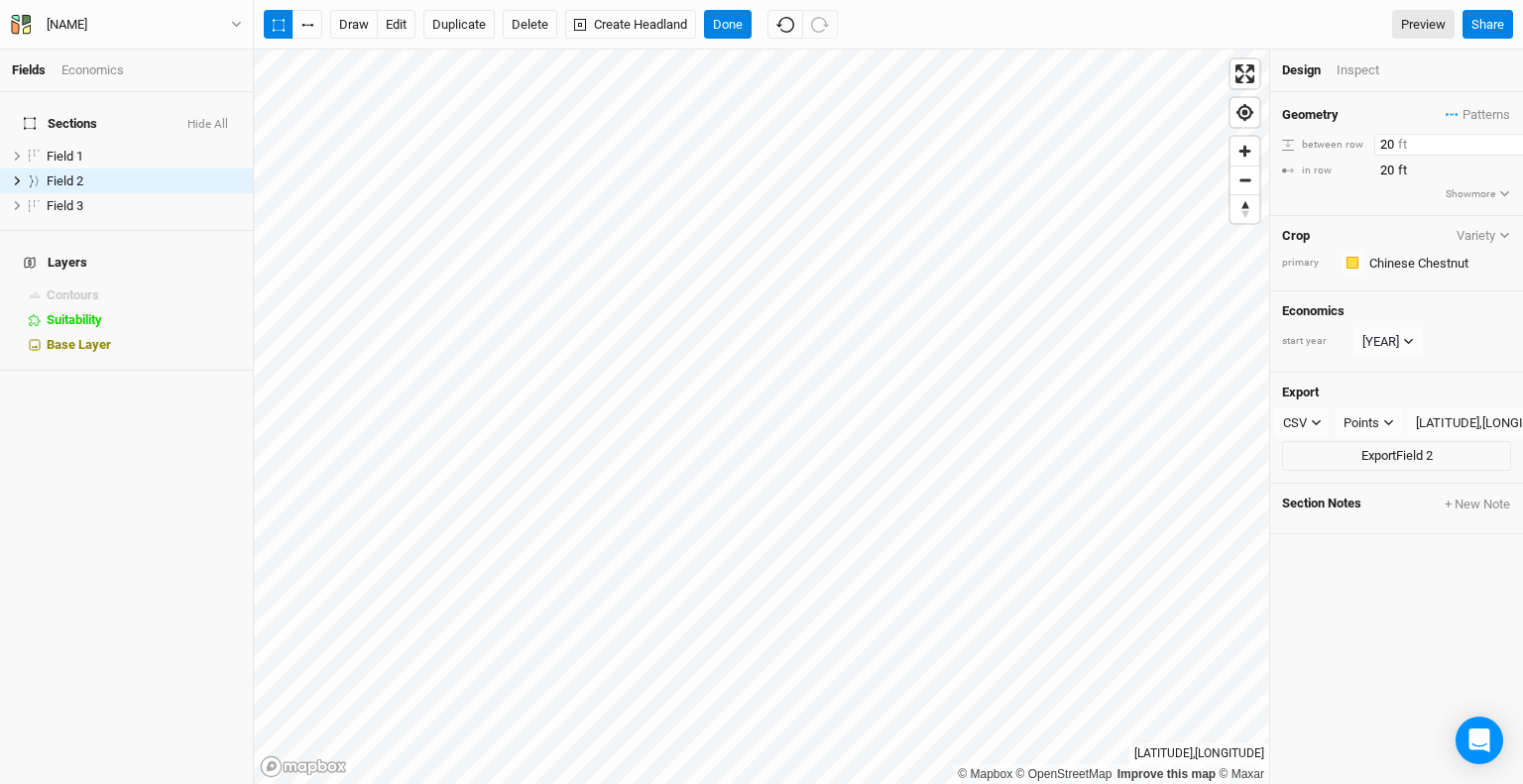 drag, startPoint x: 1388, startPoint y: 143, endPoint x: 1365, endPoint y: 148, distance: 23.537205 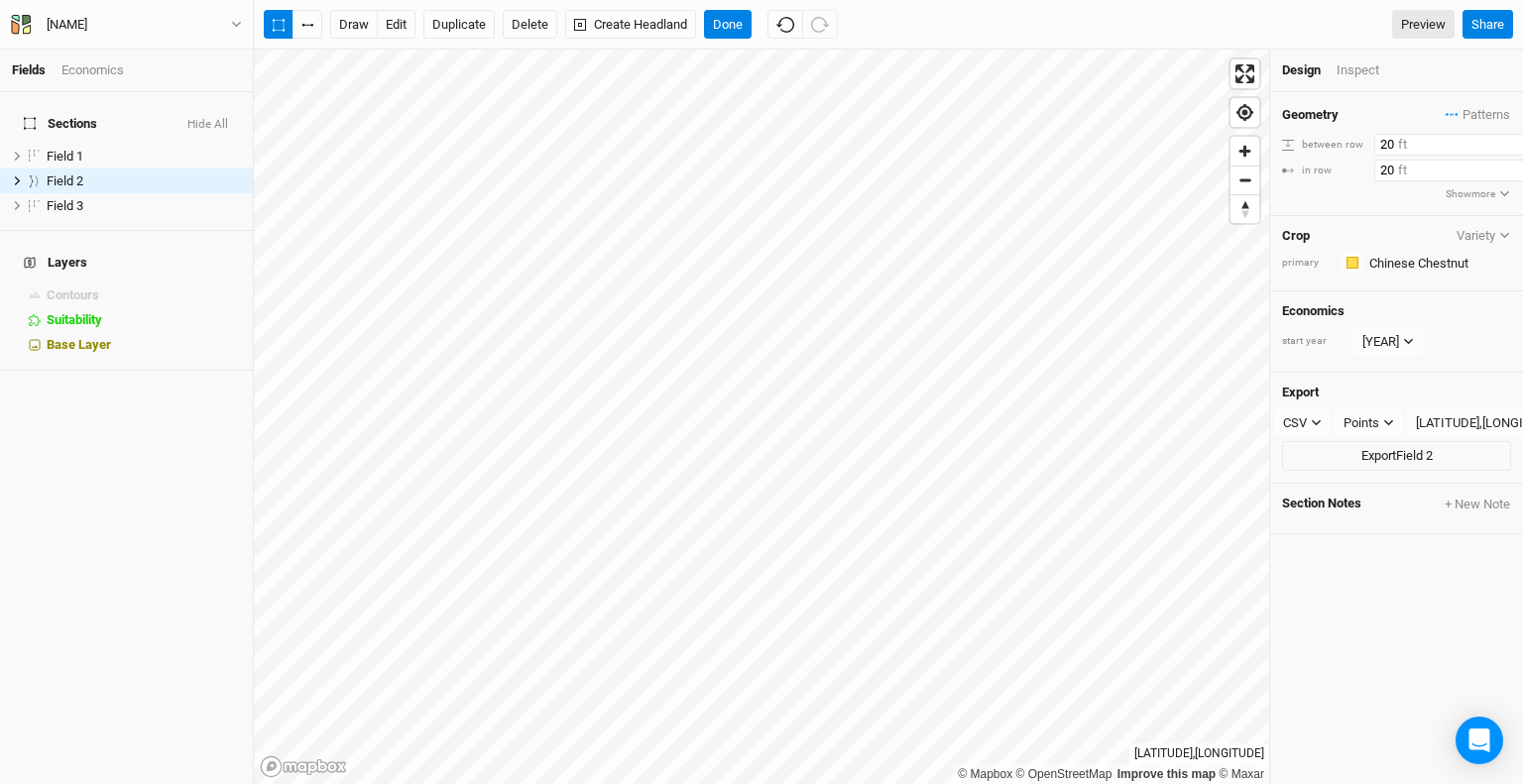 type on "[NUMBER]" 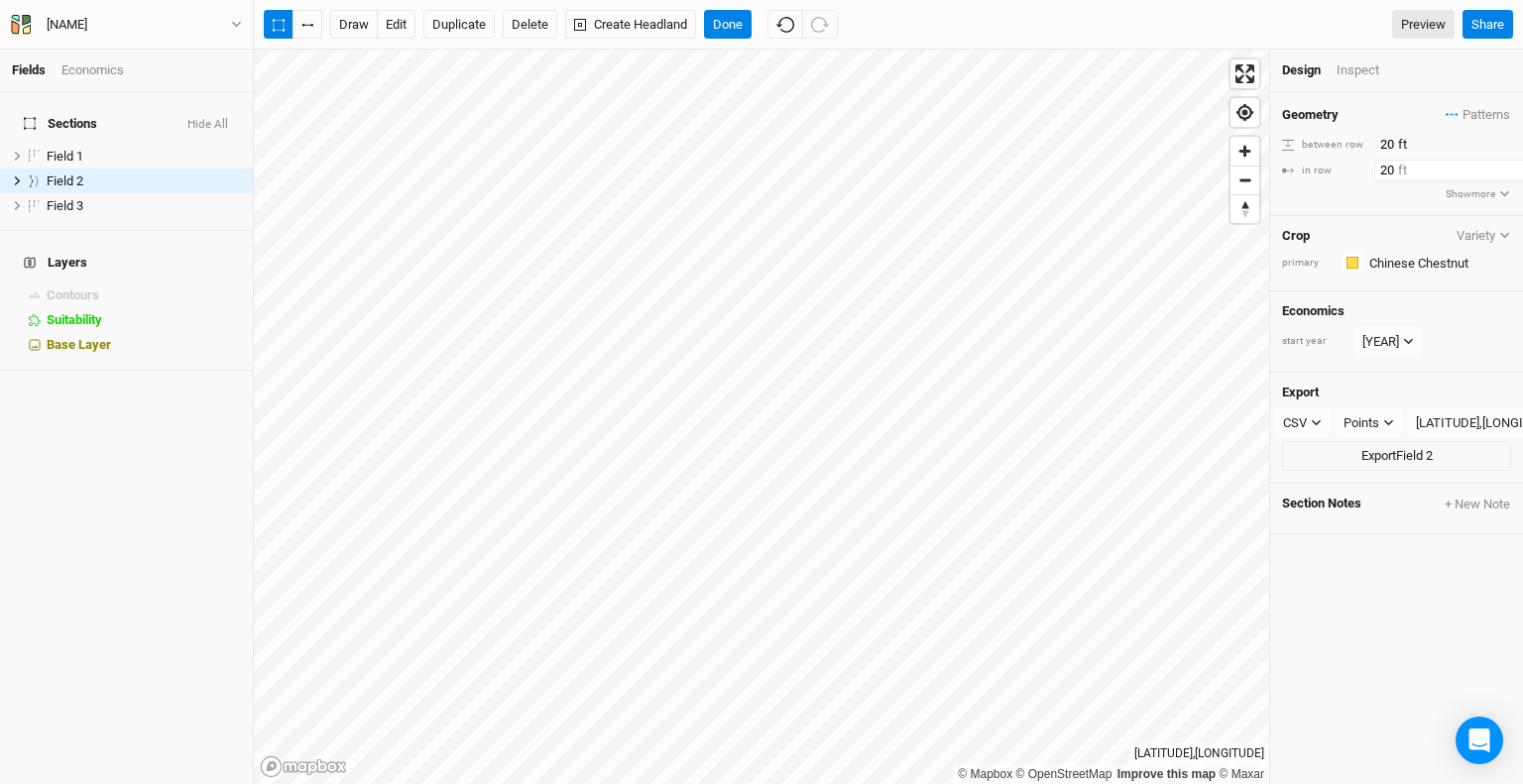 drag, startPoint x: 1392, startPoint y: 168, endPoint x: 1369, endPoint y: 168, distance: 23 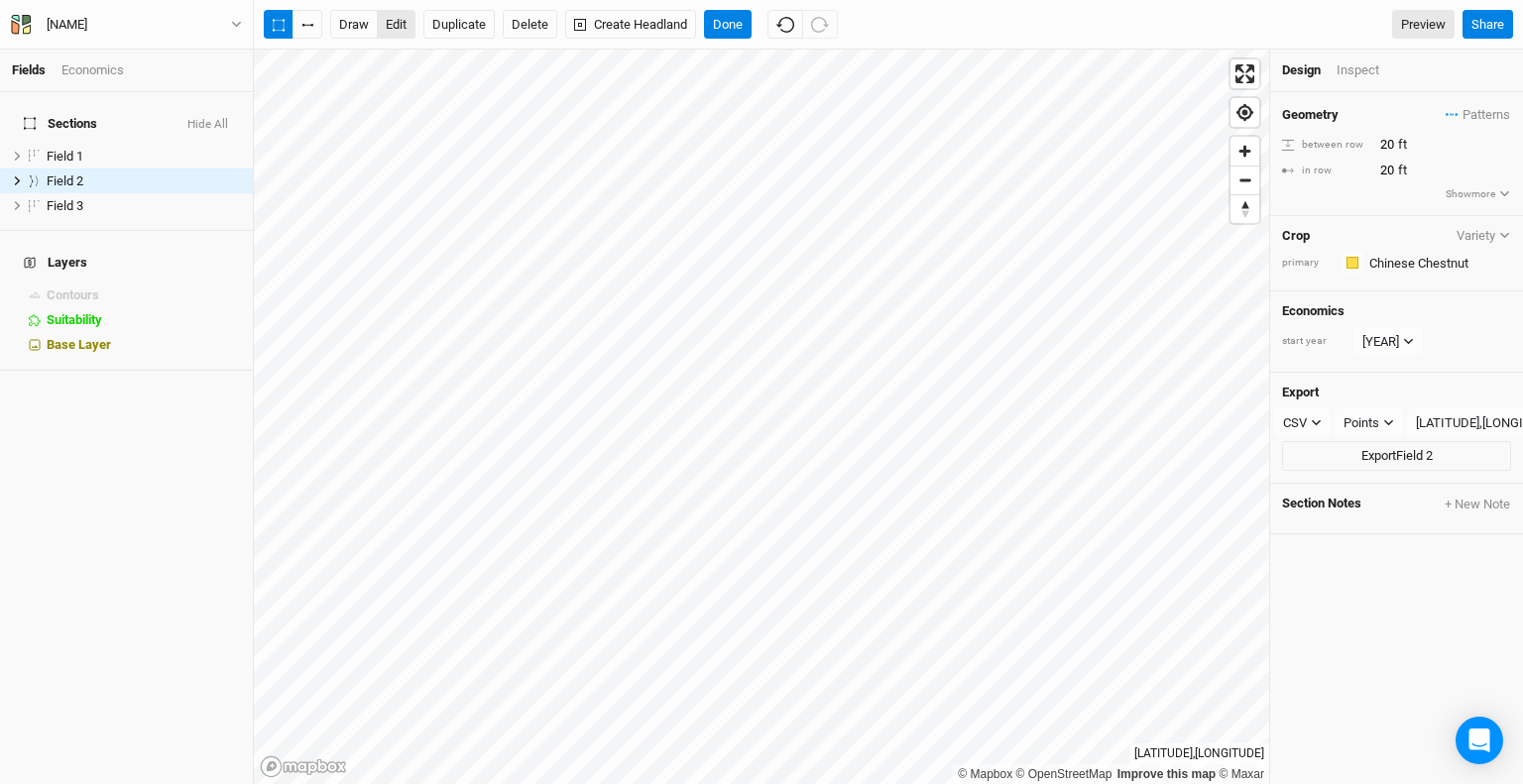 click on "edit" at bounding box center [396, 25] 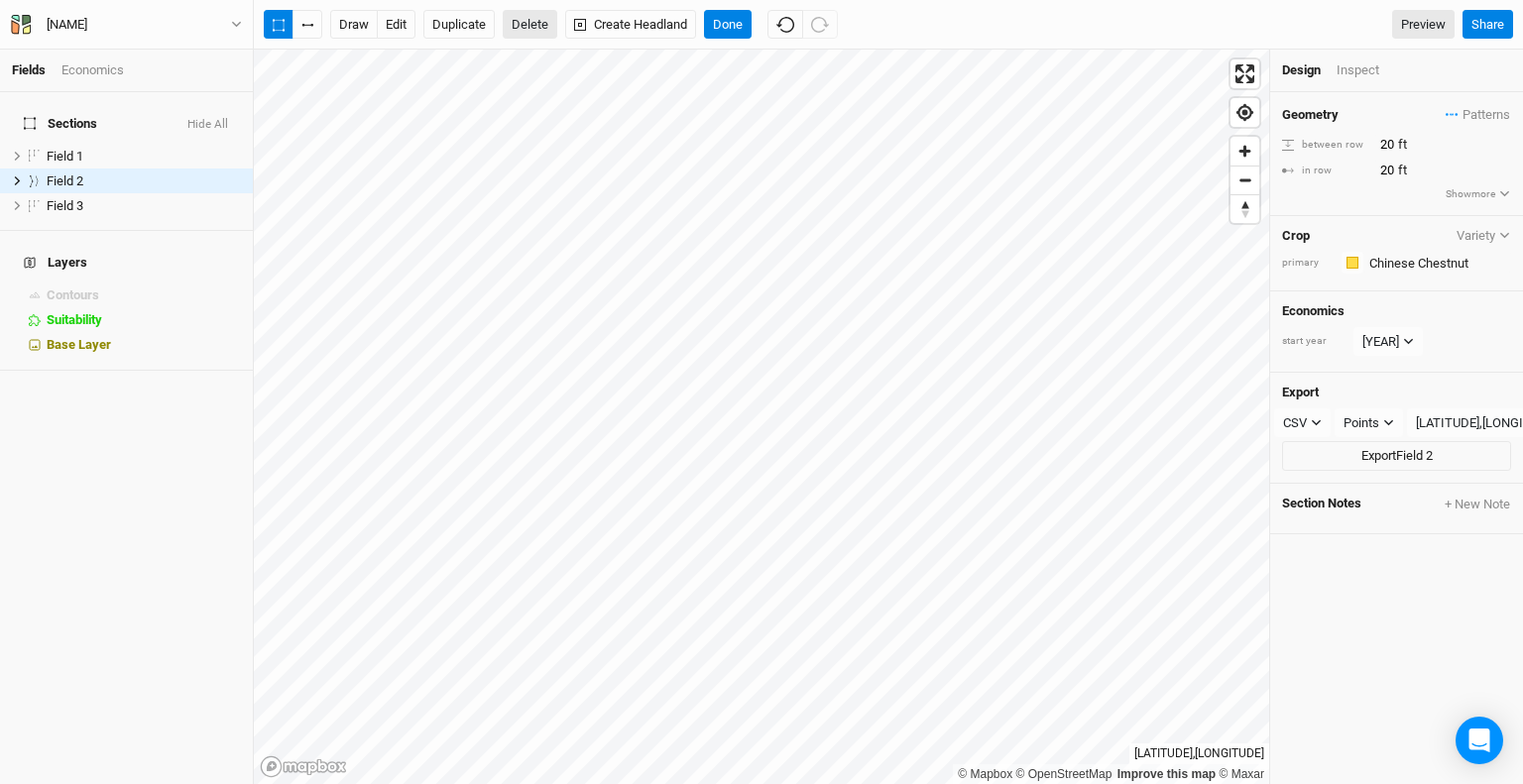 click on "Delete" at bounding box center [529, 25] 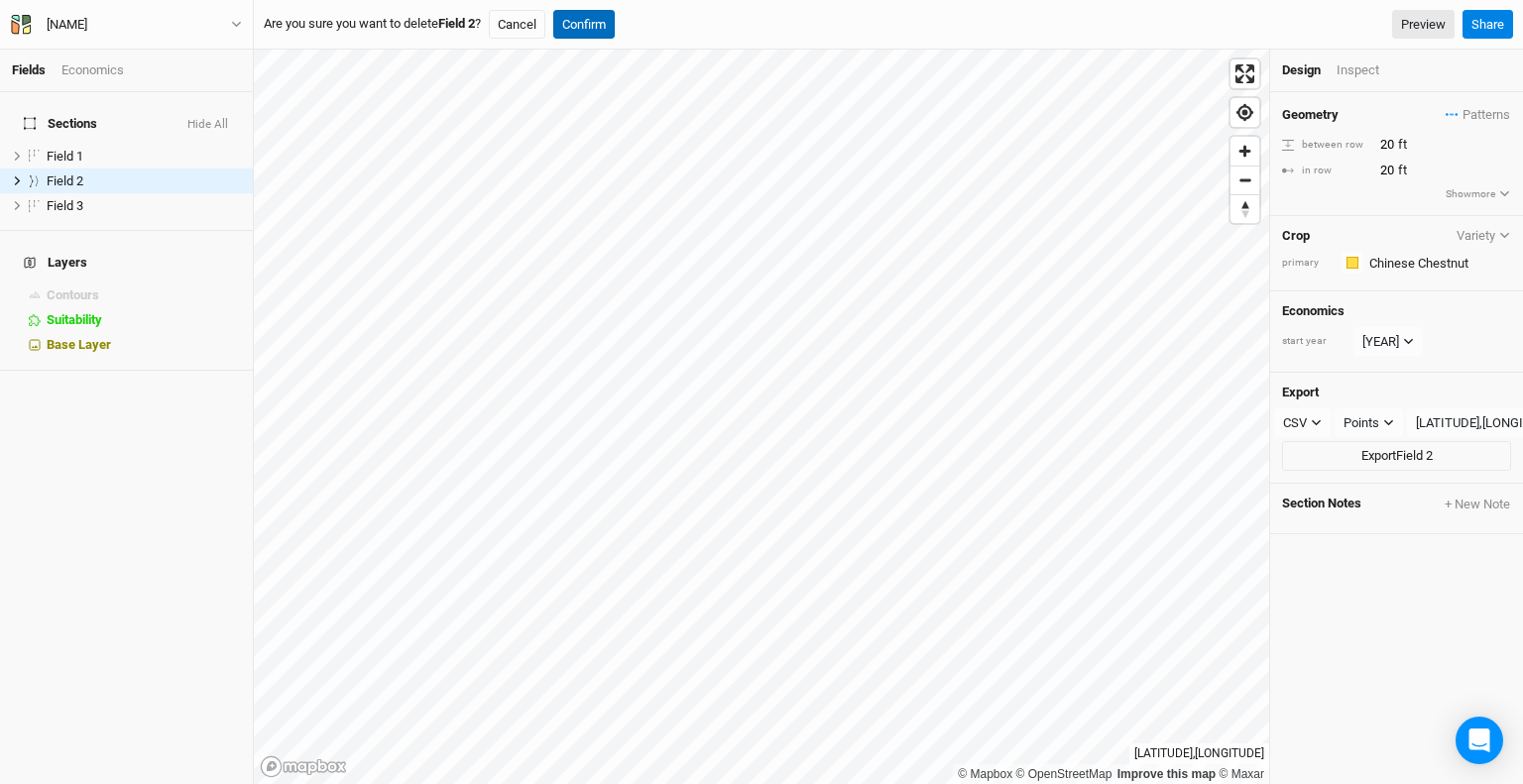 click on "Confirm" at bounding box center (584, 25) 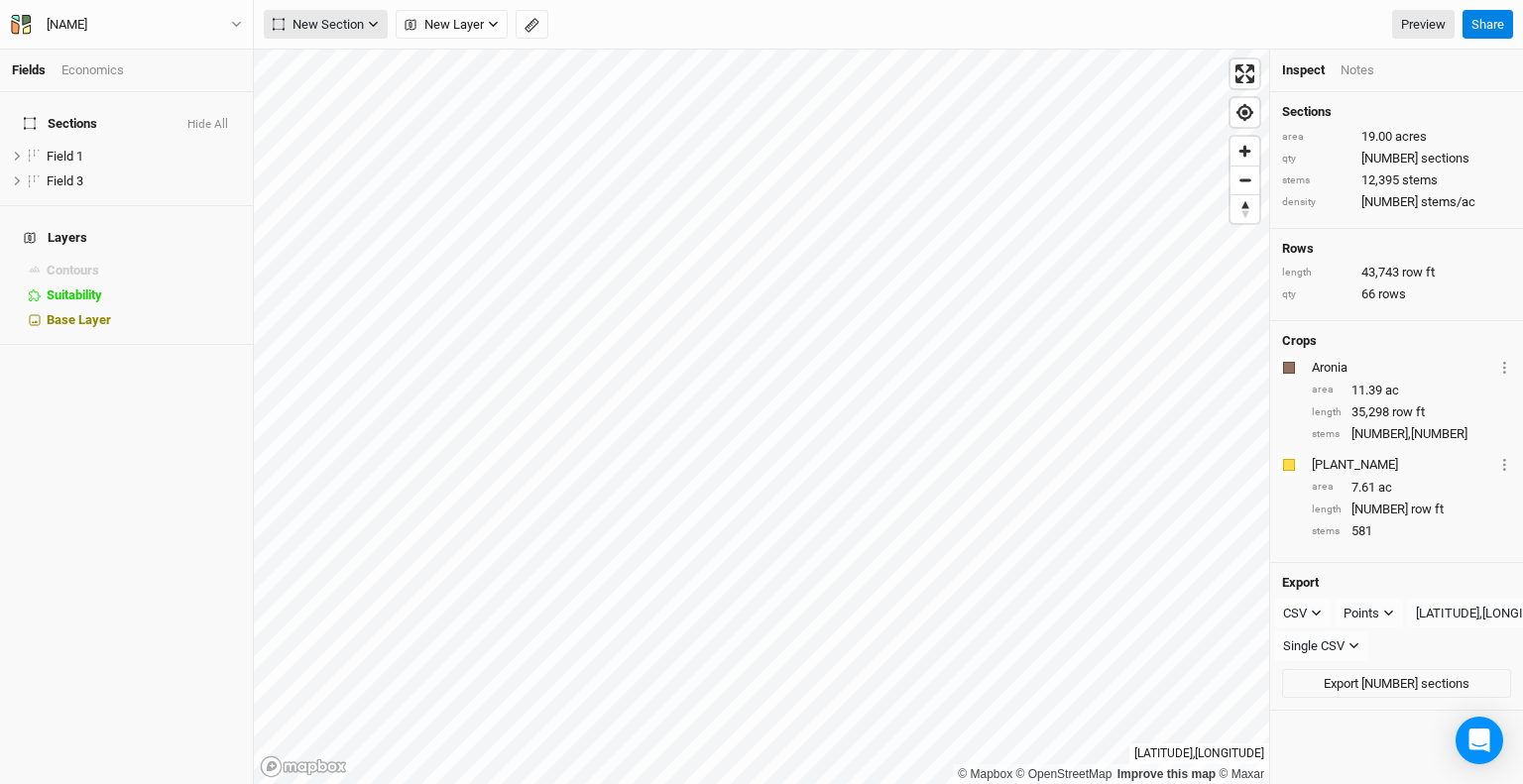 click on "New Section" at bounding box center [325, 25] 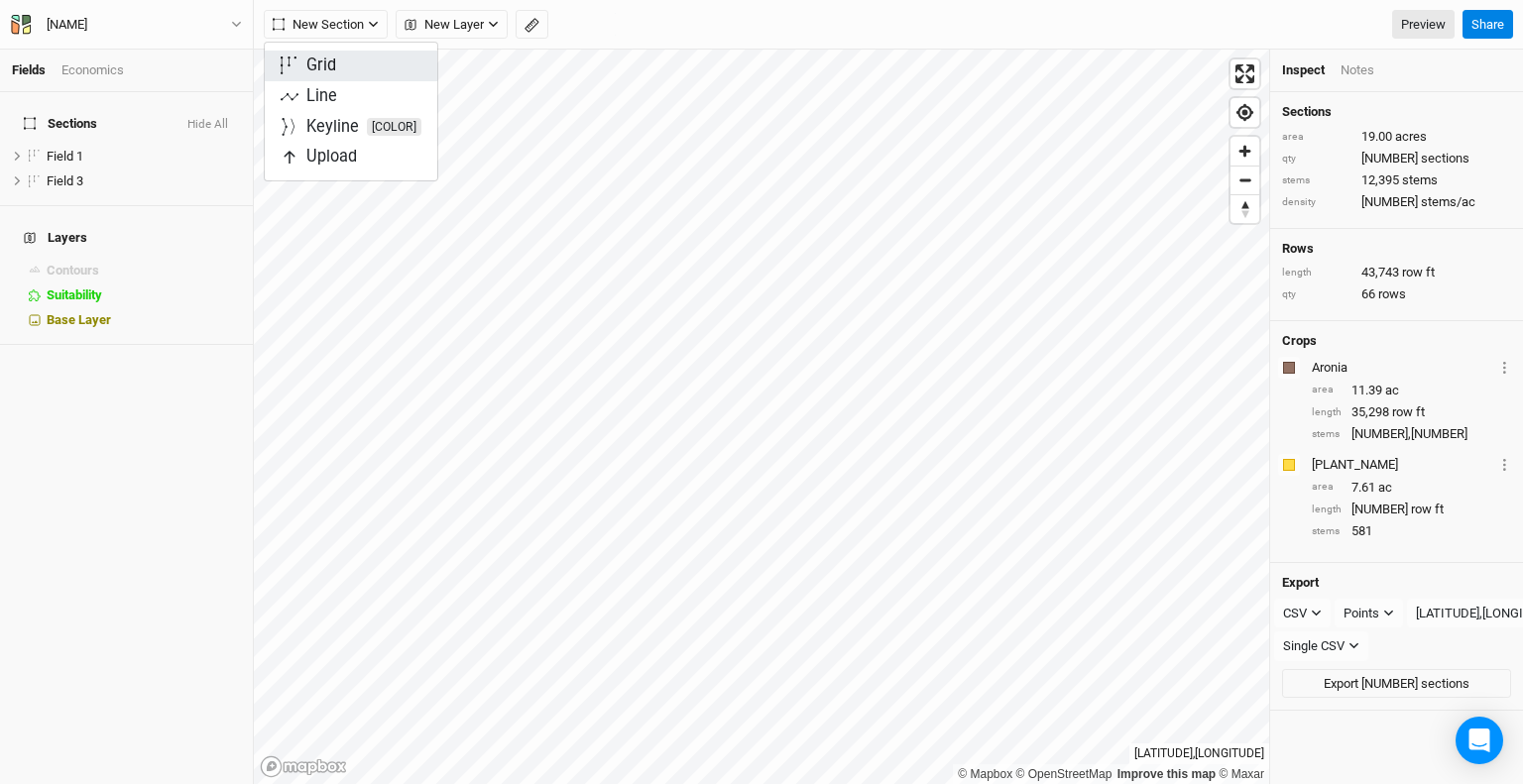 click on "Grid" at bounding box center [351, 65] 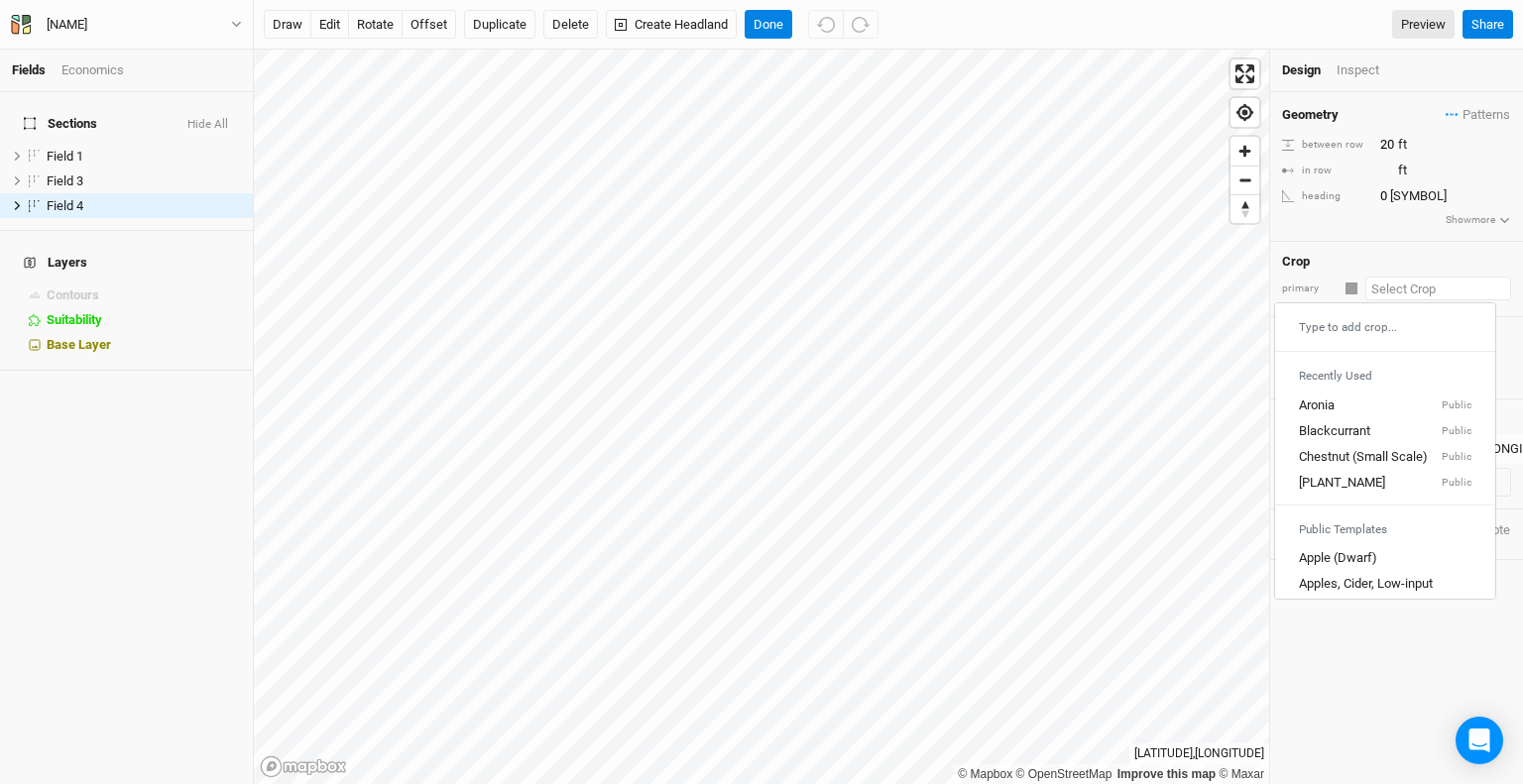 click at bounding box center (1438, 288) 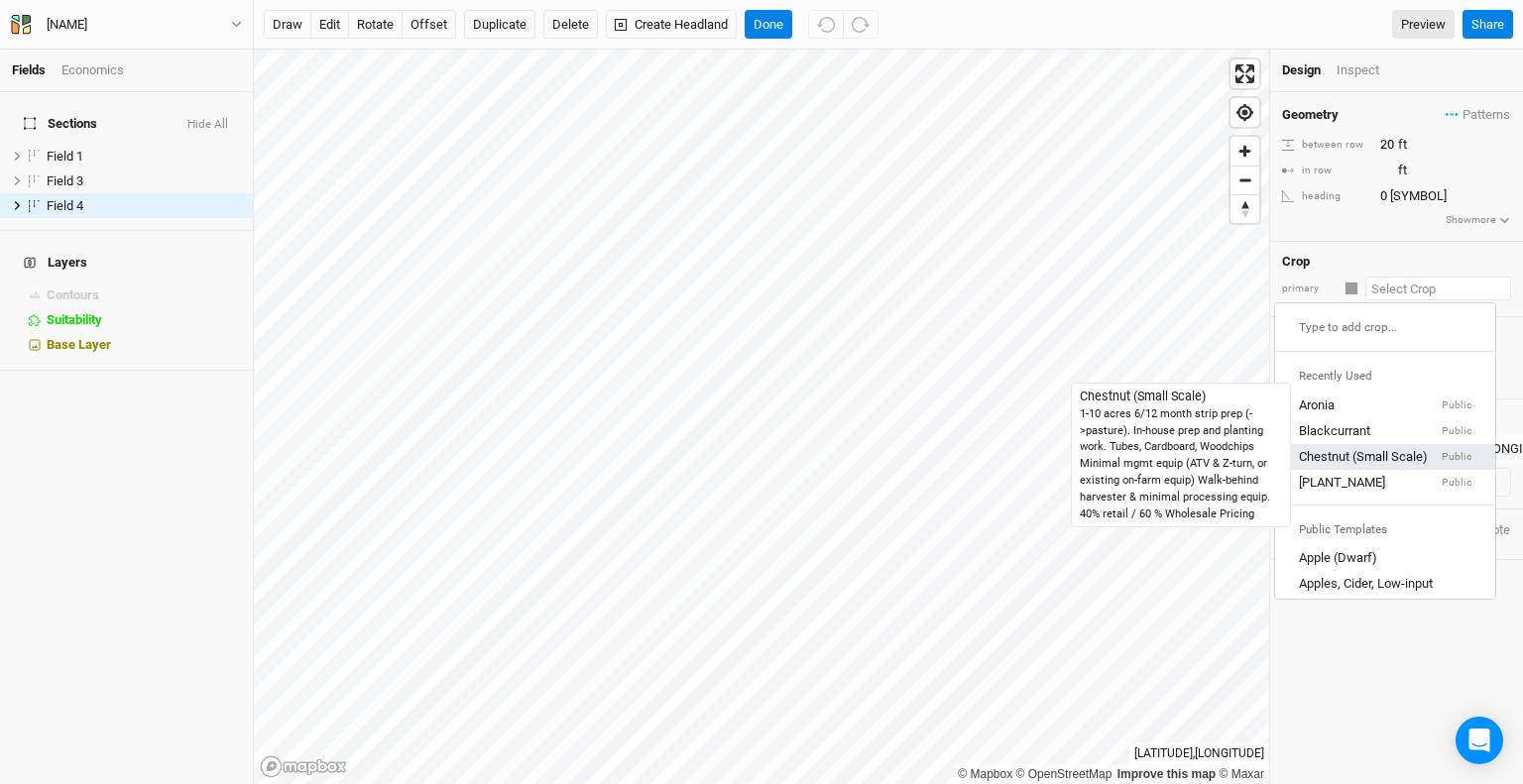 click on "Chestnut (Small Scale)" at bounding box center [1363, 458] 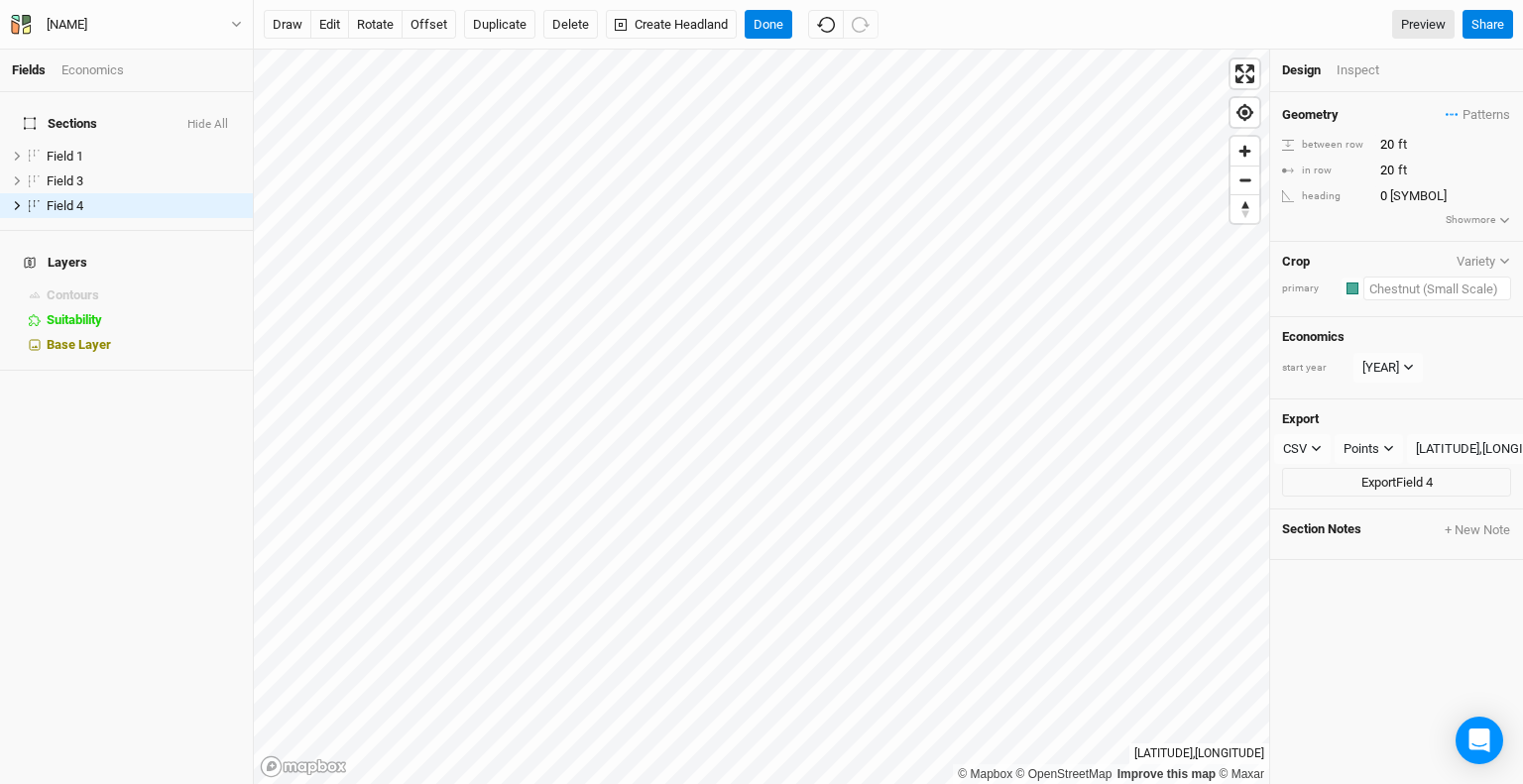 click at bounding box center (1437, 288) 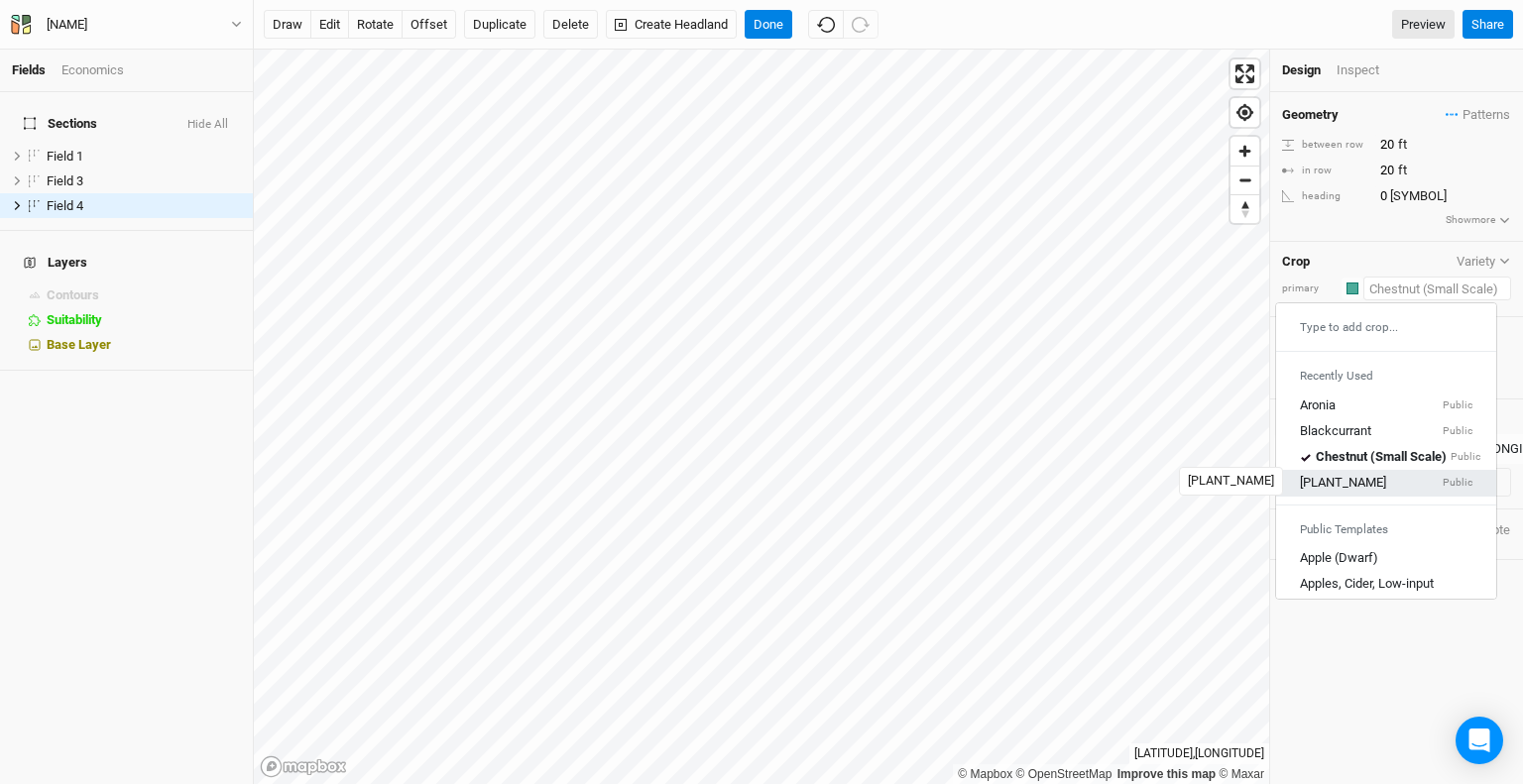 click on "[PLANT_NAME]" at bounding box center [1343, 484] 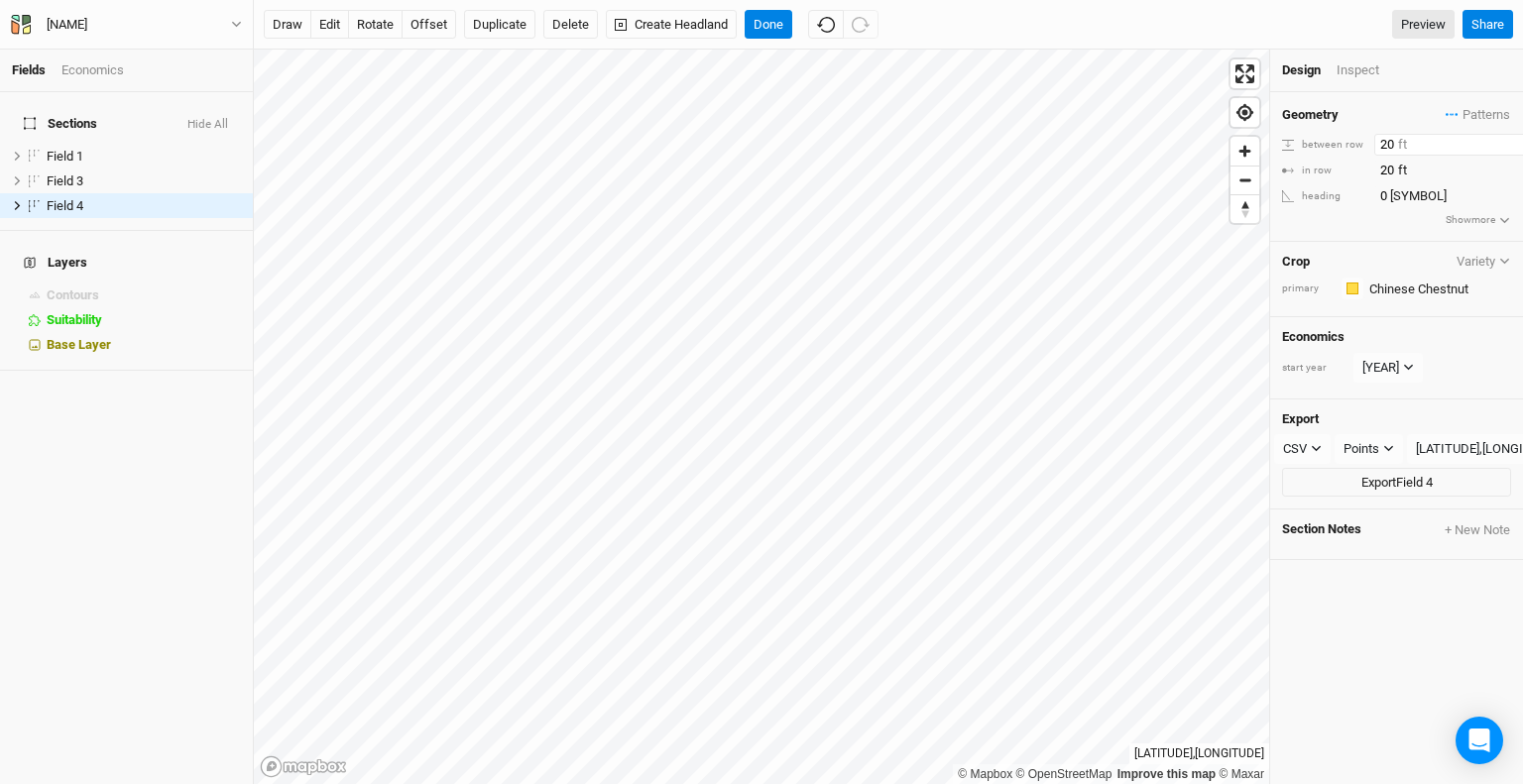 click on "20" at bounding box center (1461, 145) 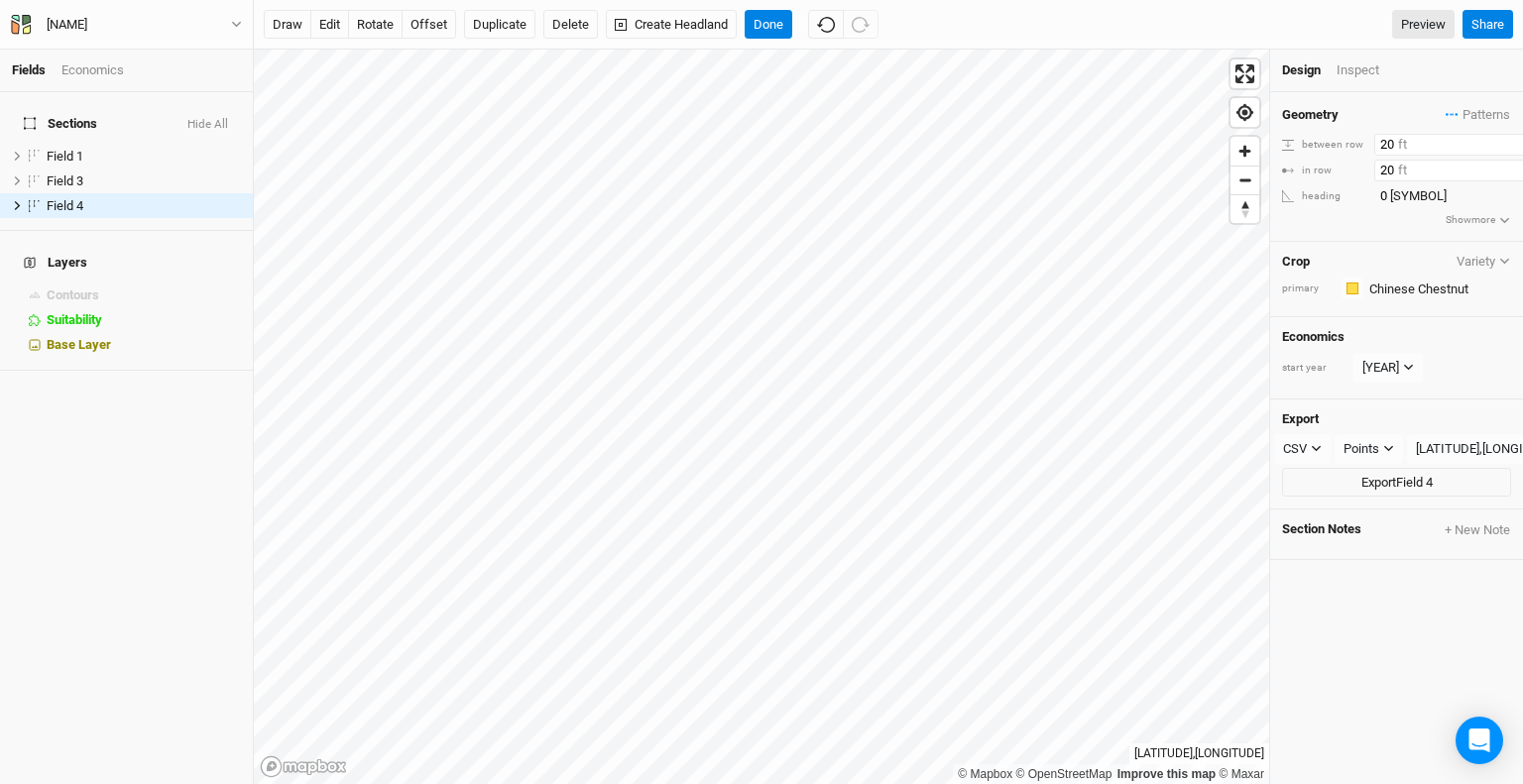 type on "[NUMBER]" 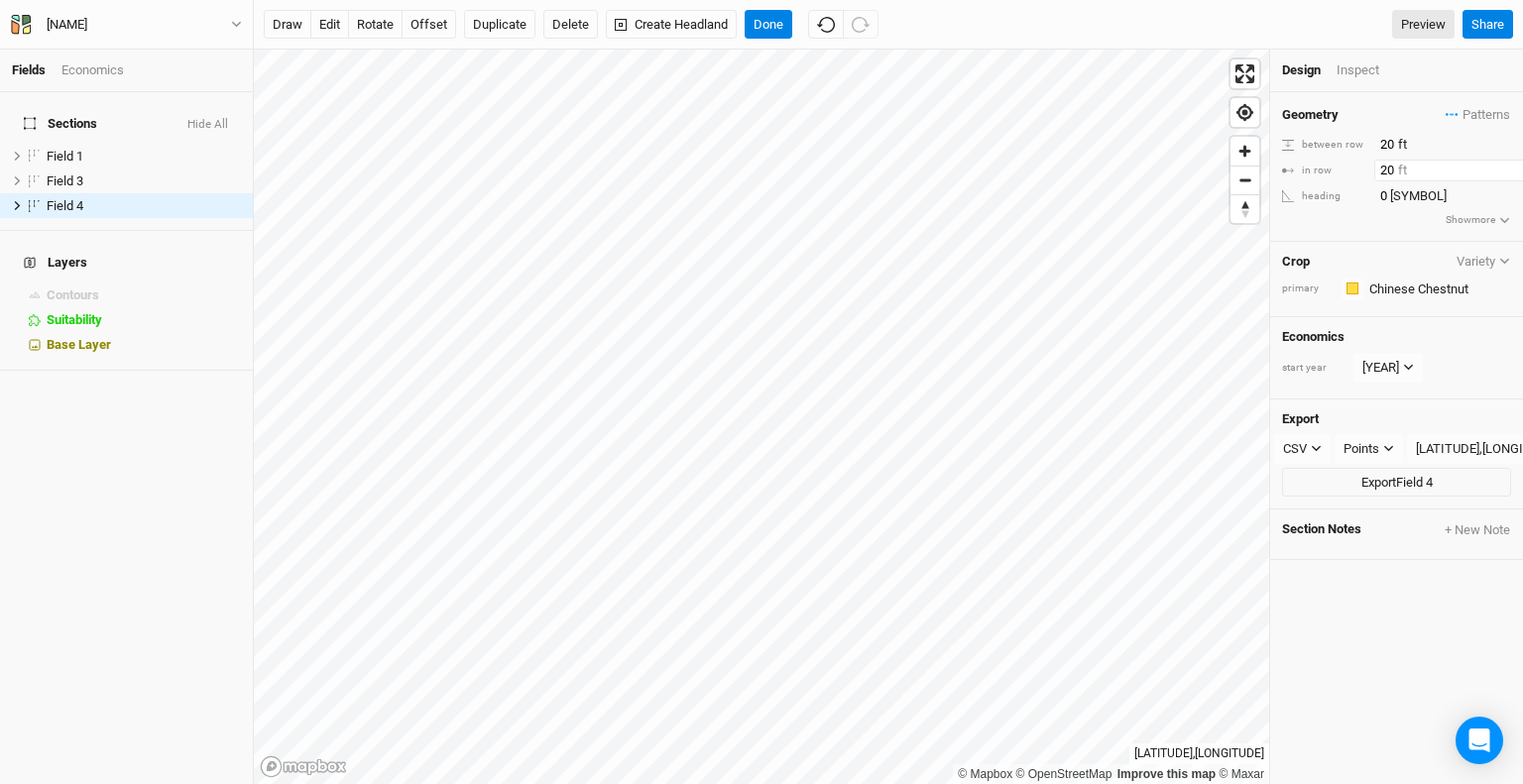 click on "20" at bounding box center (1461, 145) 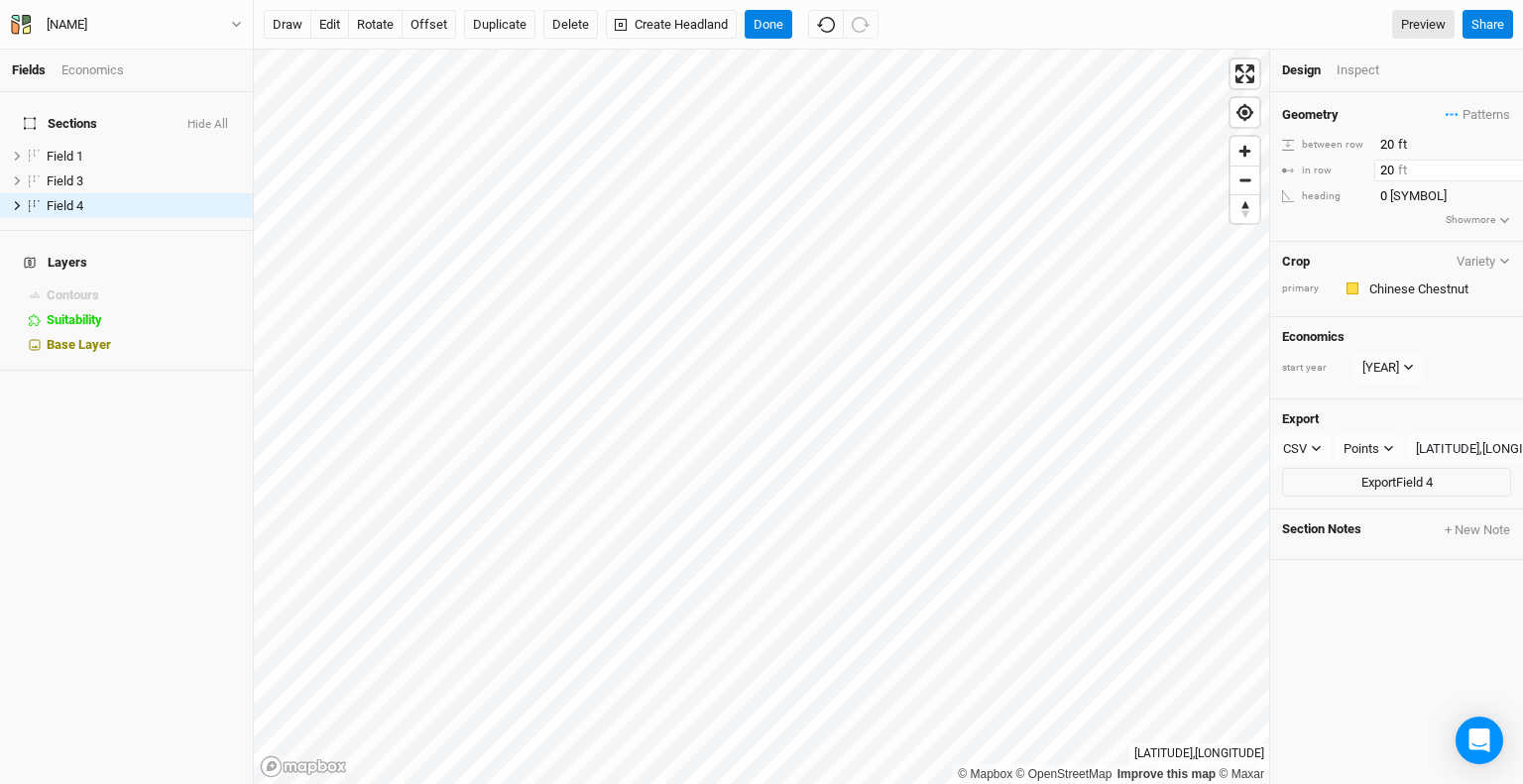 type on "[NUMBER]" 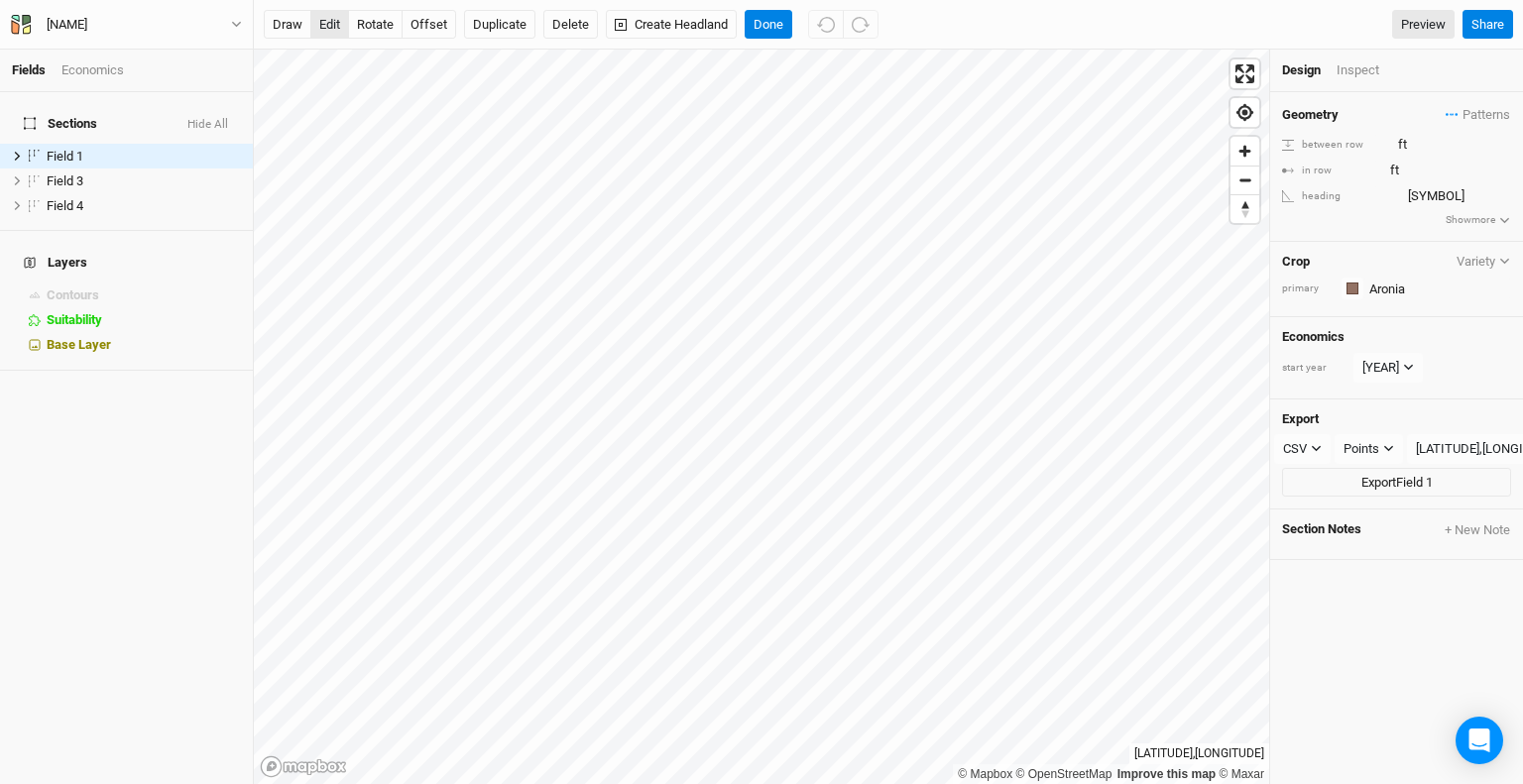 click on "edit" at bounding box center (329, 25) 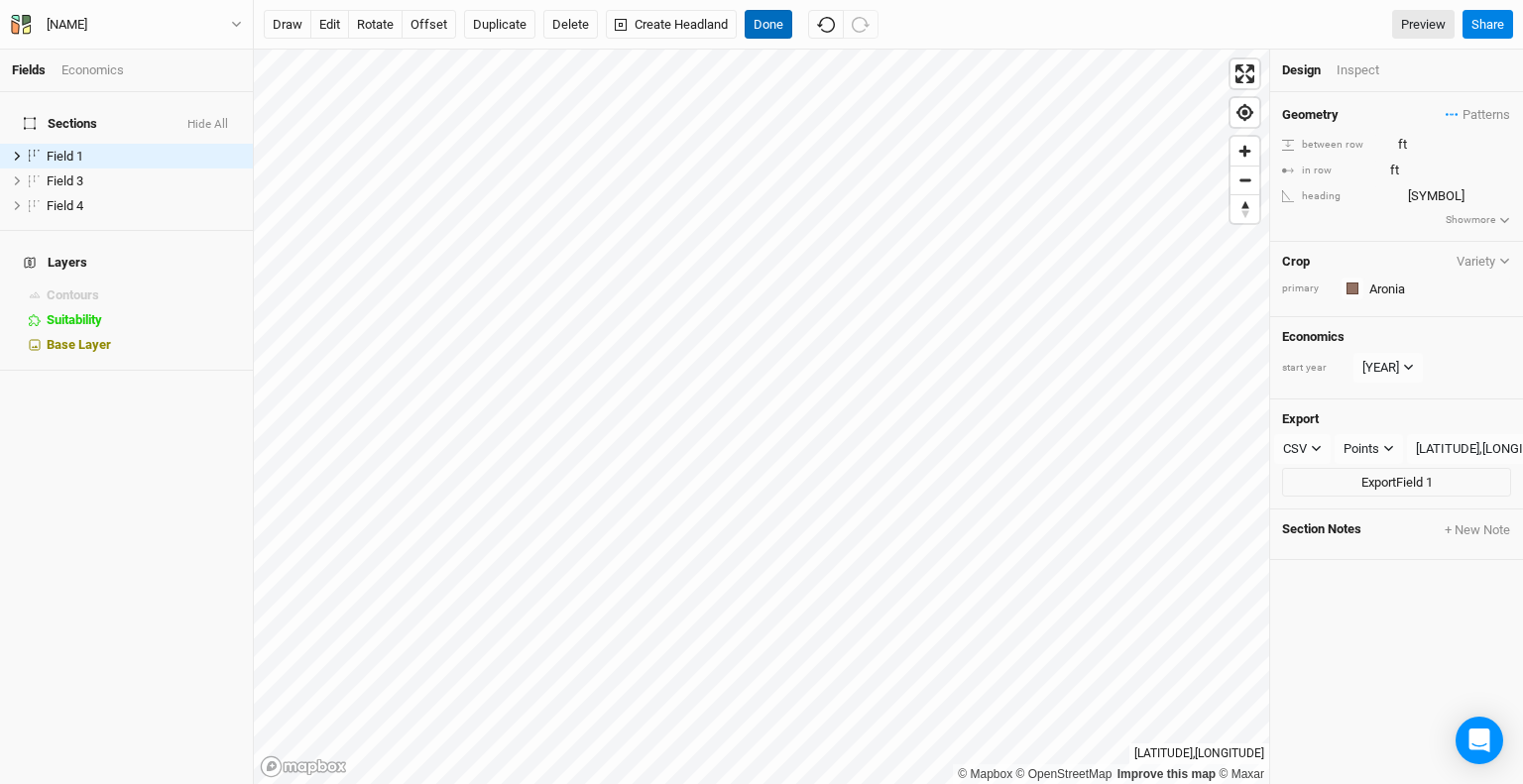 click on "Done" at bounding box center [768, 25] 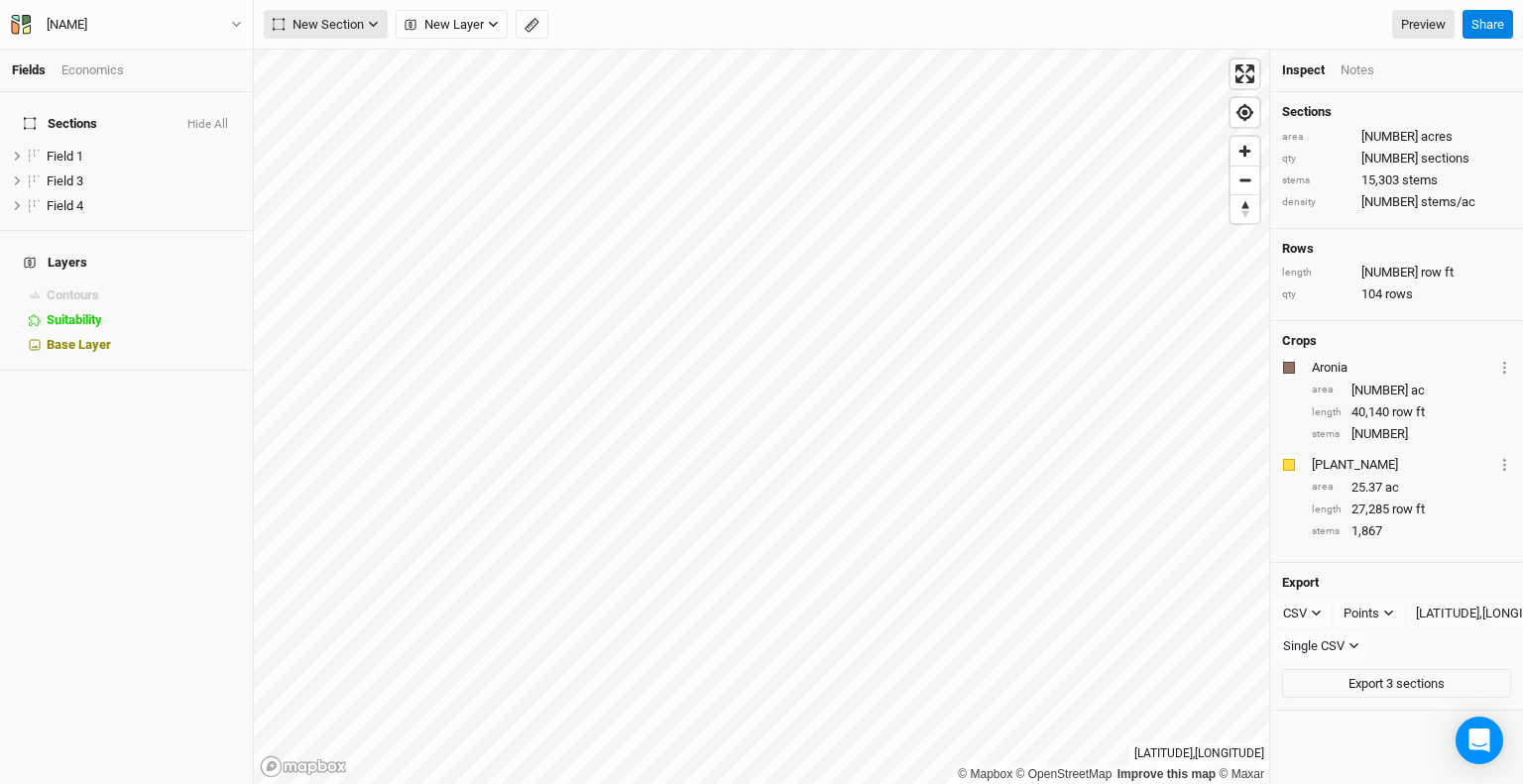 click on "New Section" at bounding box center [325, 25] 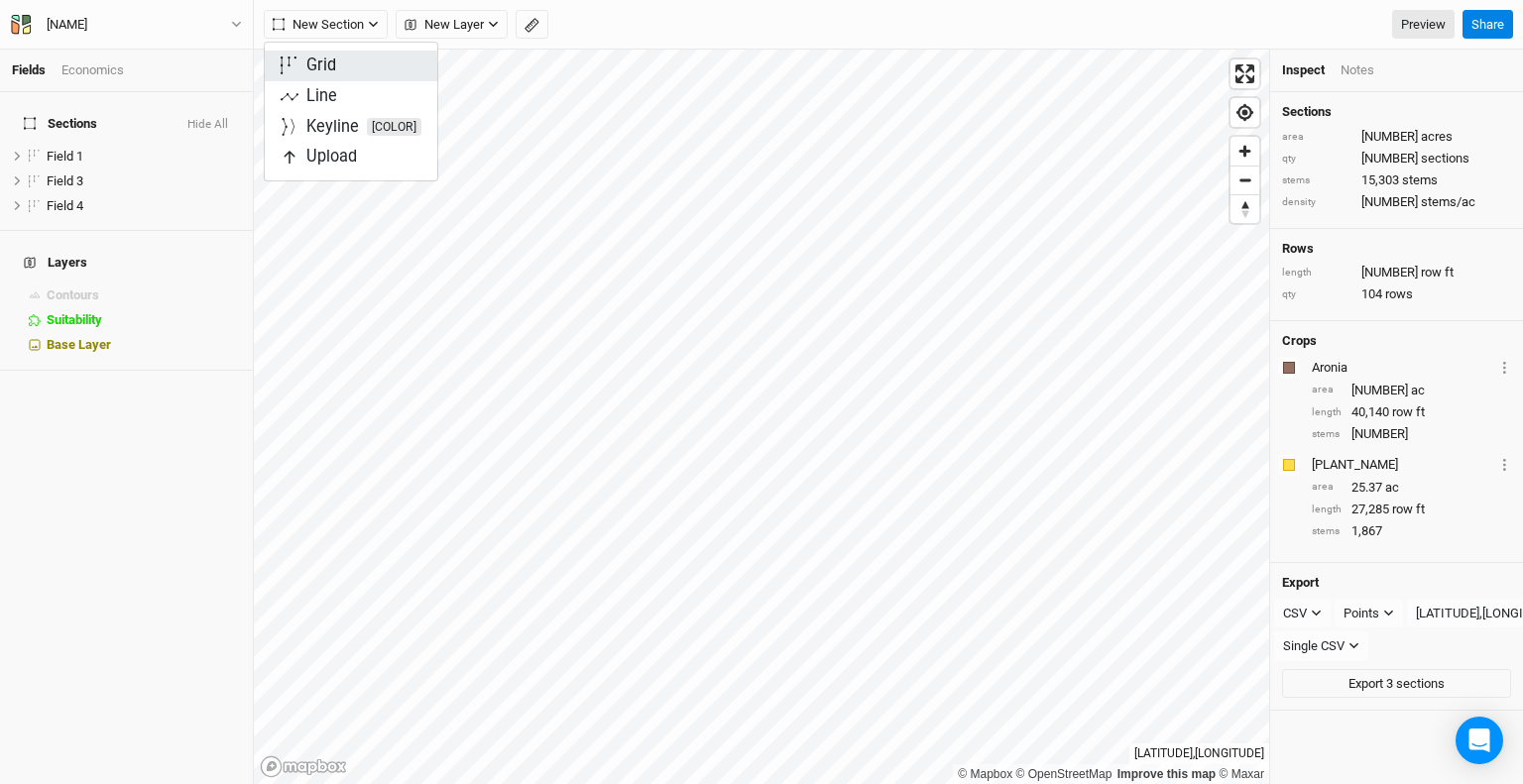 click on "Grid" at bounding box center (351, 65) 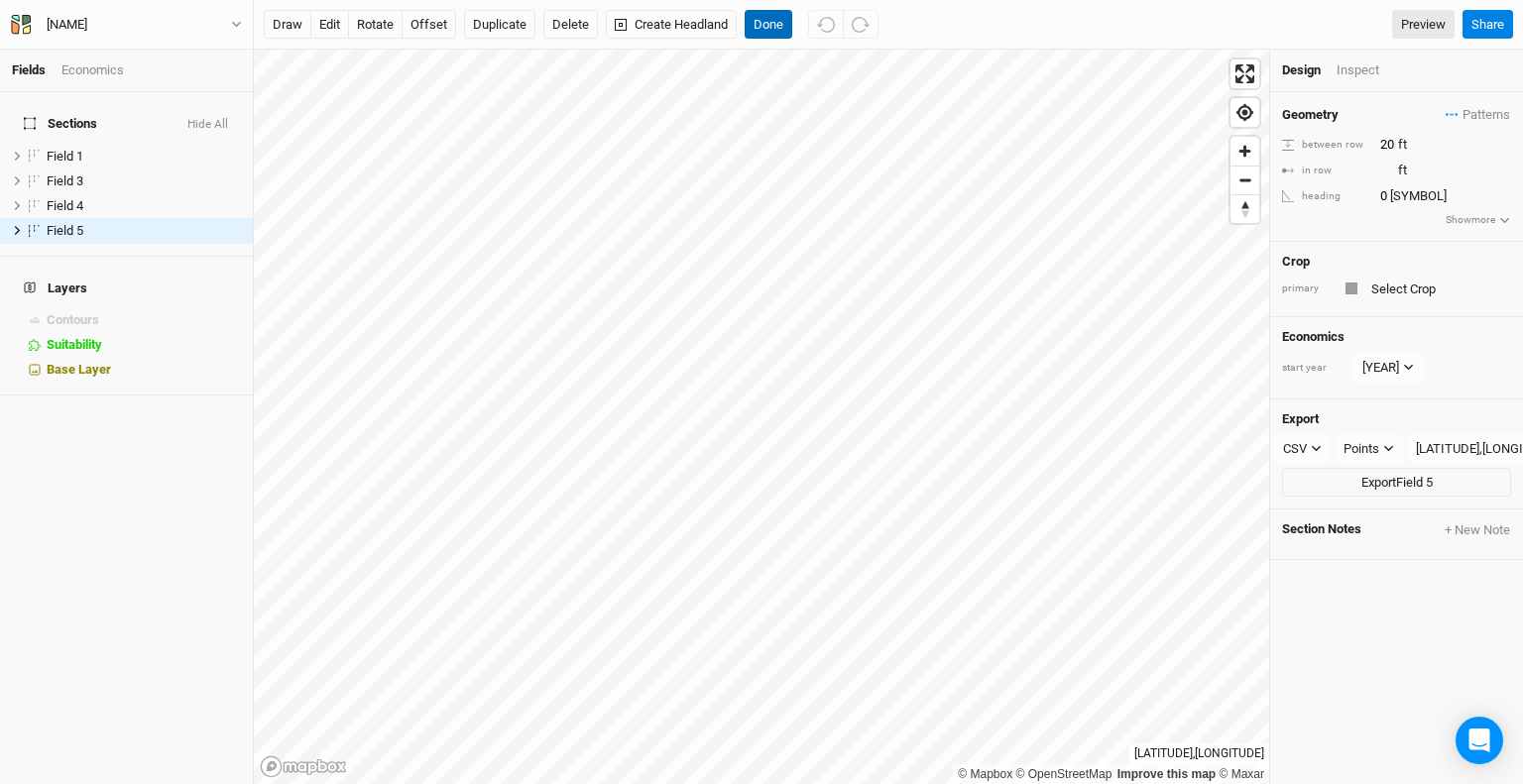 click on "Done" at bounding box center (768, 25) 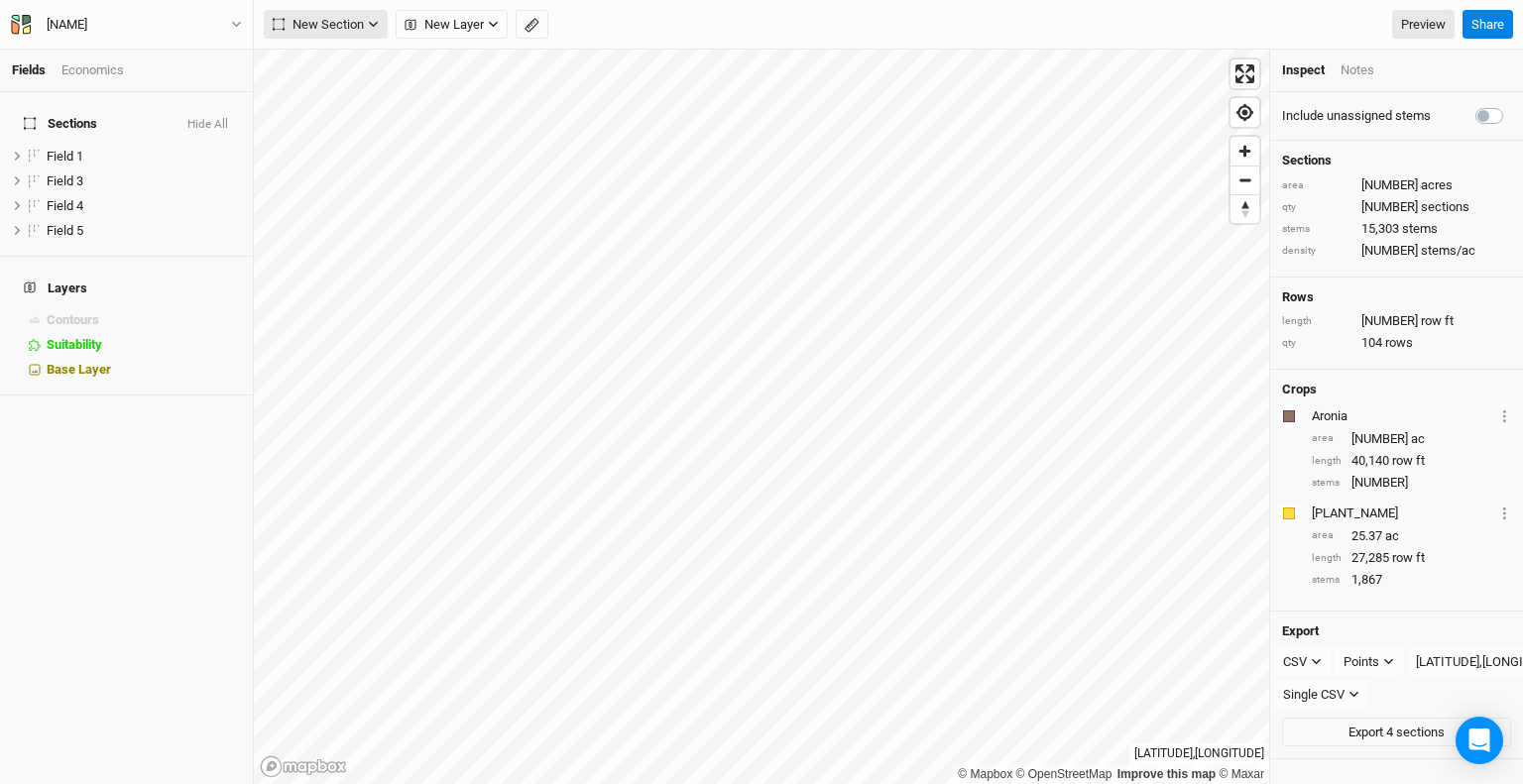 click on "New Section" at bounding box center (318, 25) 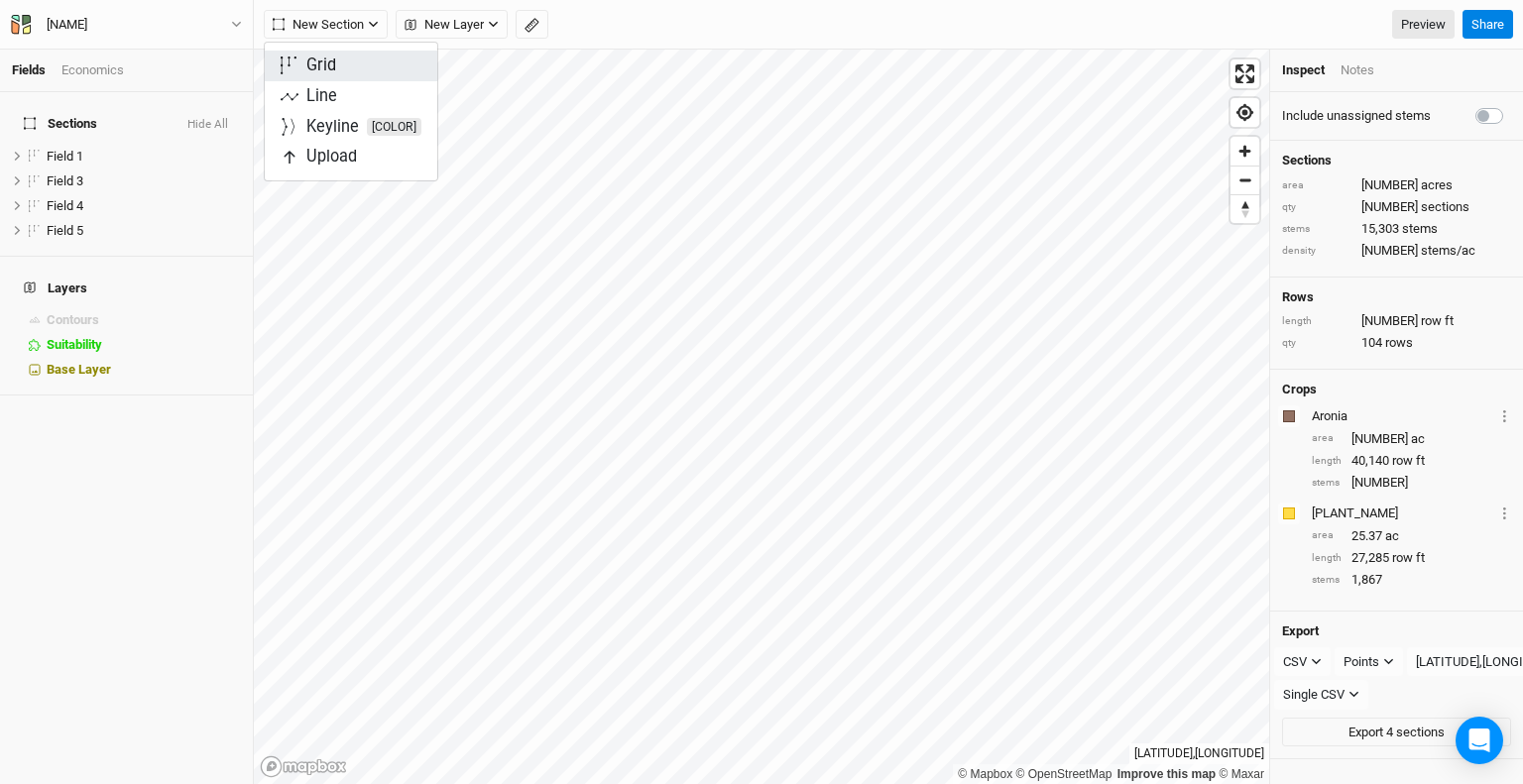 click on "Grid" at bounding box center (351, 65) 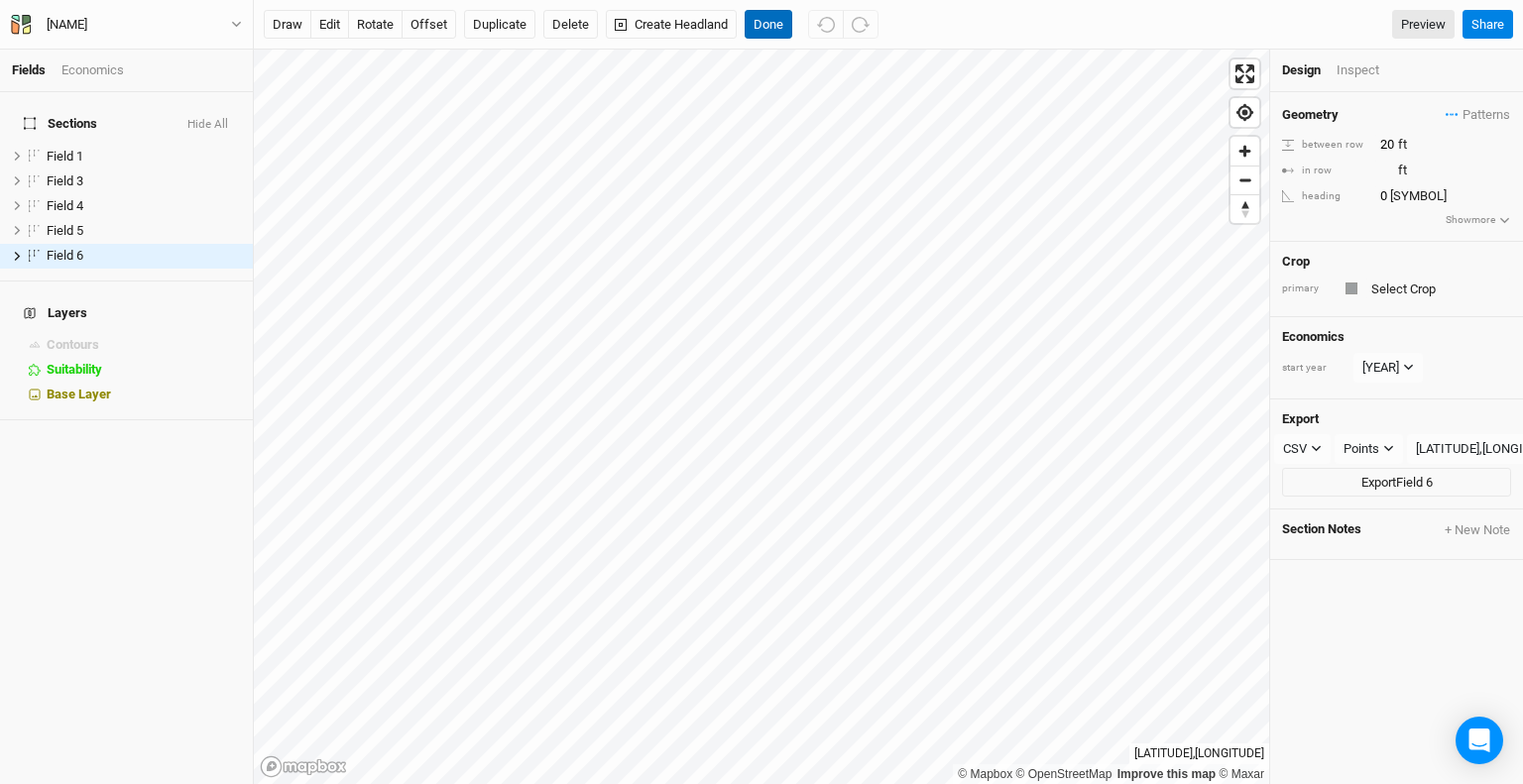 click on "Done" at bounding box center [768, 25] 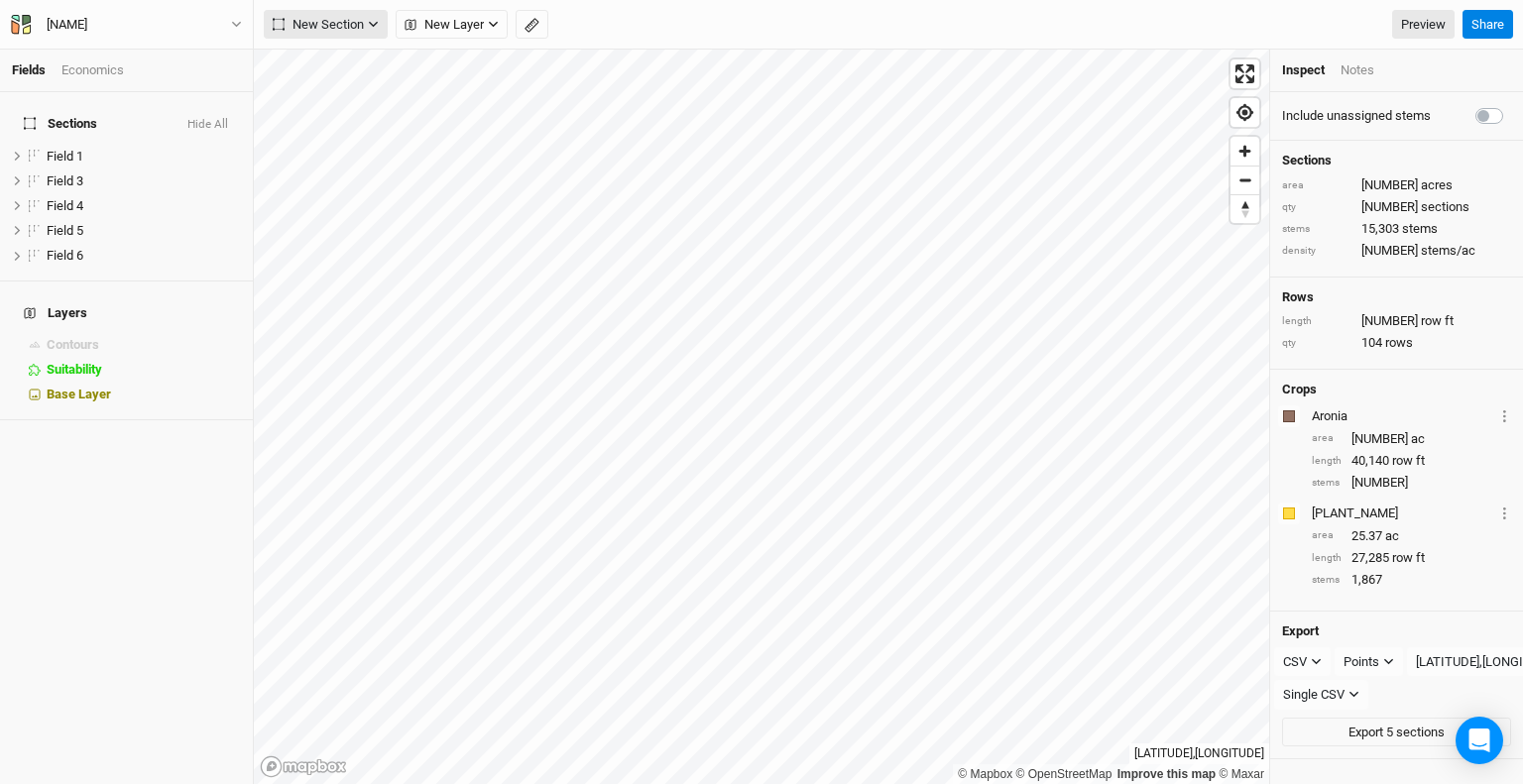 click on "New Section" at bounding box center [318, 25] 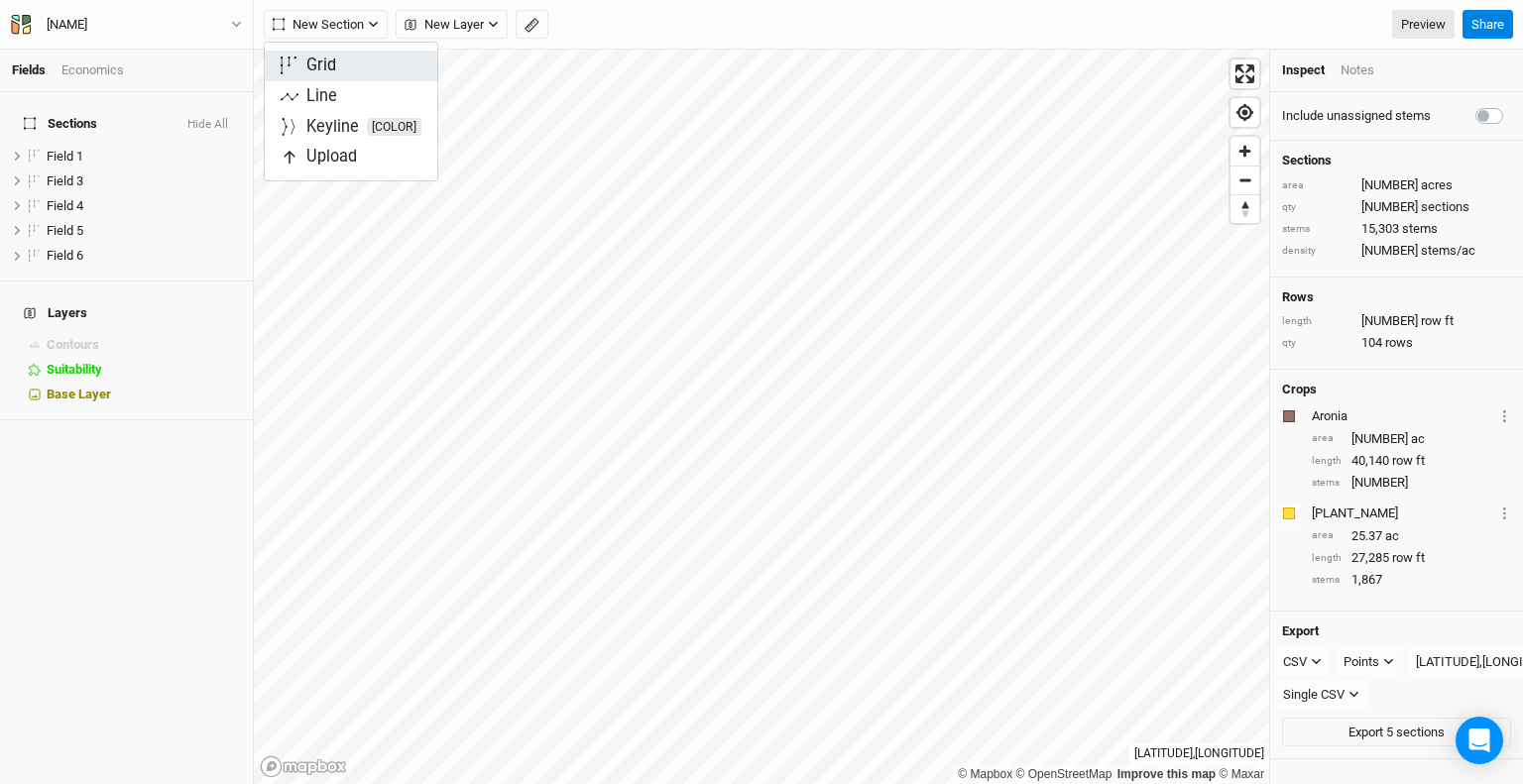 click on "Grid" at bounding box center [351, 65] 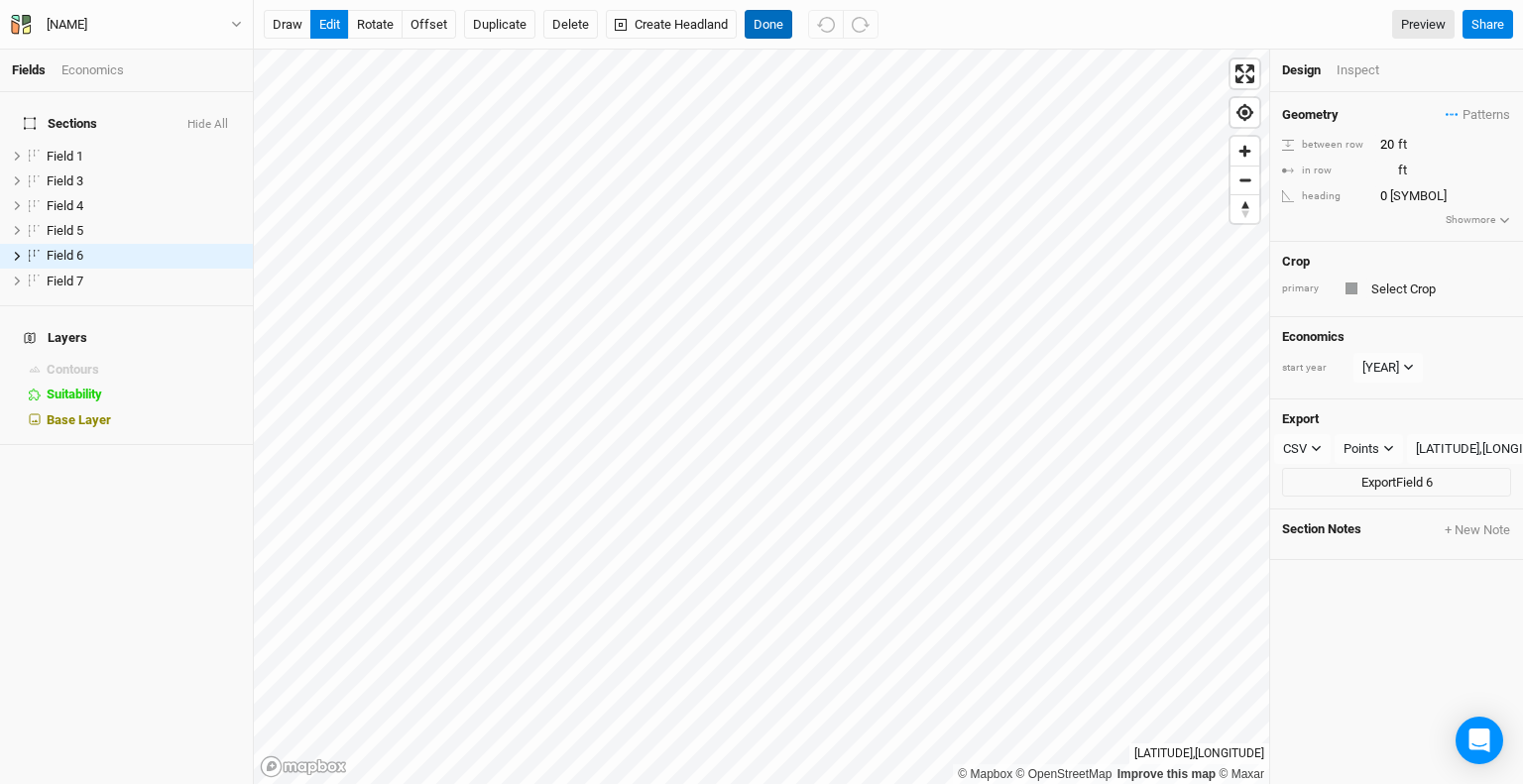 drag, startPoint x: 762, startPoint y: 47, endPoint x: 761, endPoint y: 29, distance: 18.027756 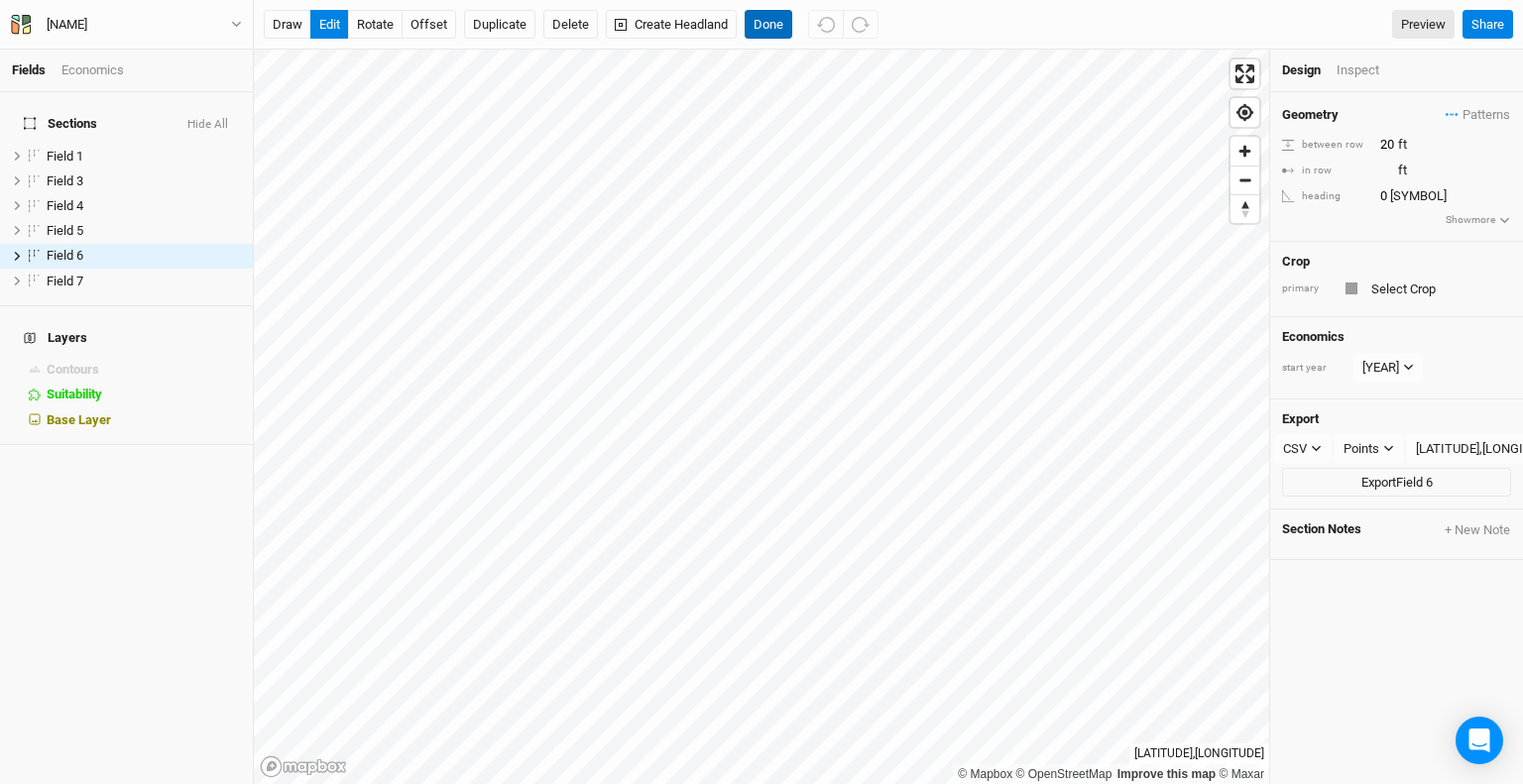 click on "Done" at bounding box center [768, 25] 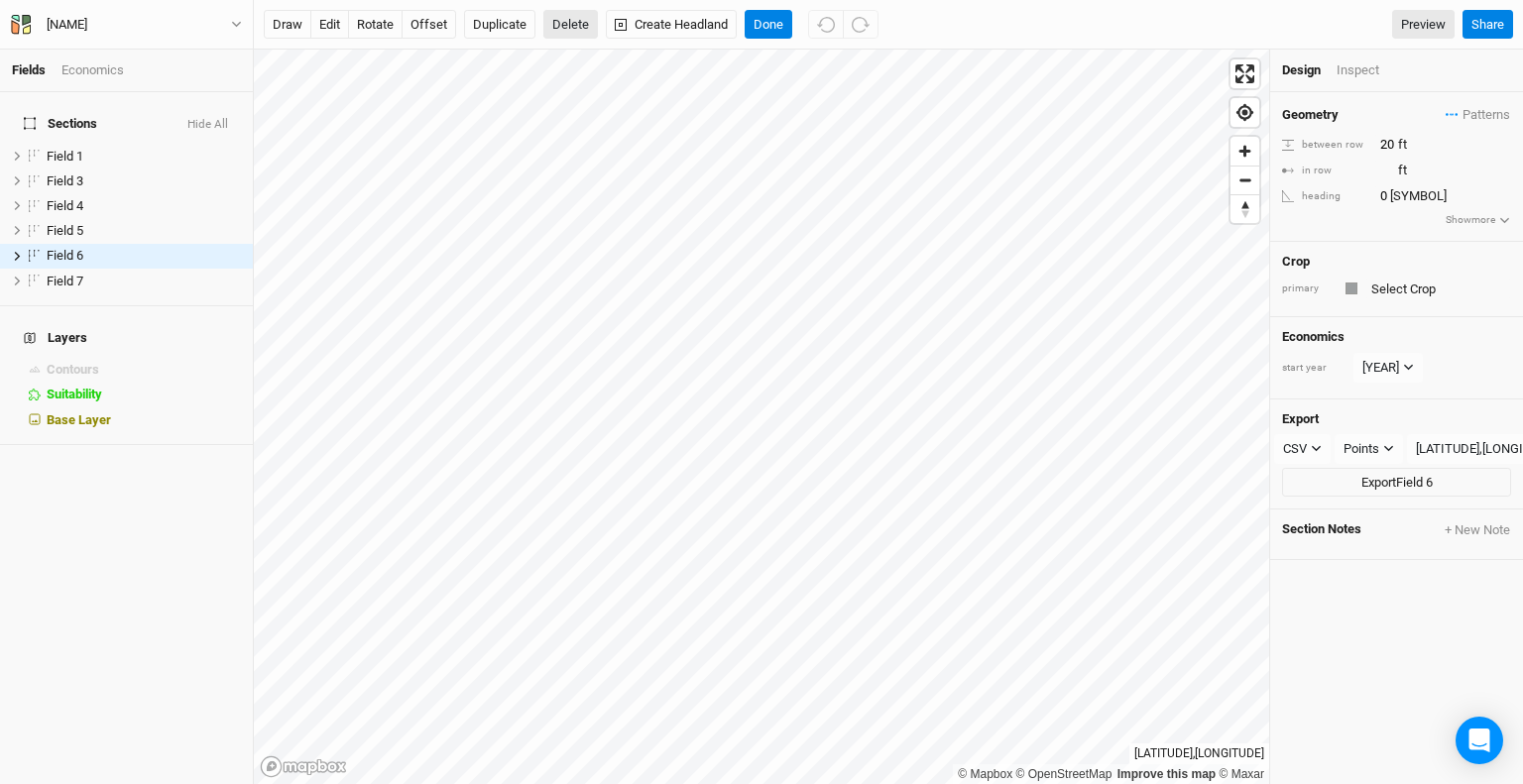 click on "Delete" at bounding box center [570, 25] 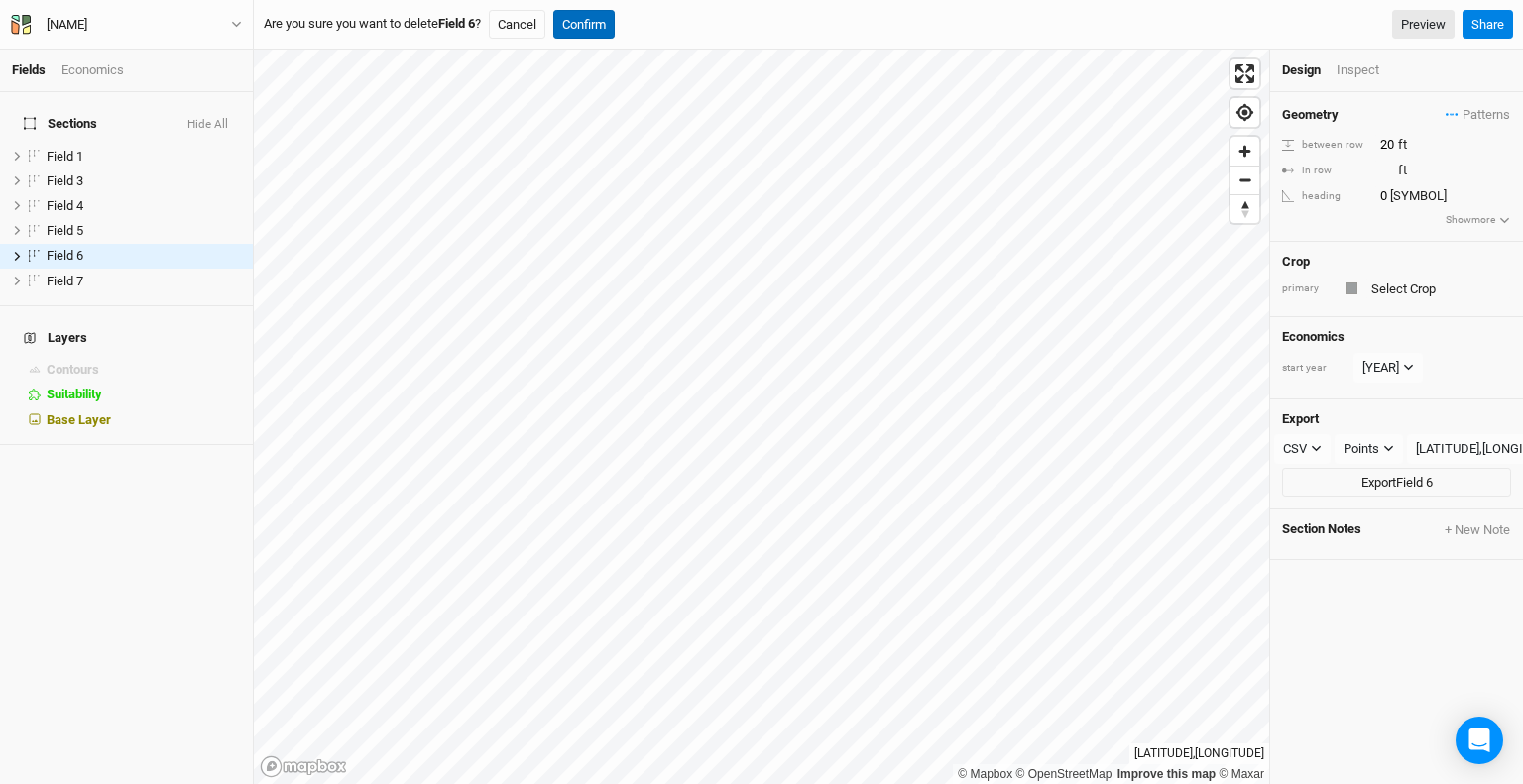 click on "Confirm" at bounding box center [584, 25] 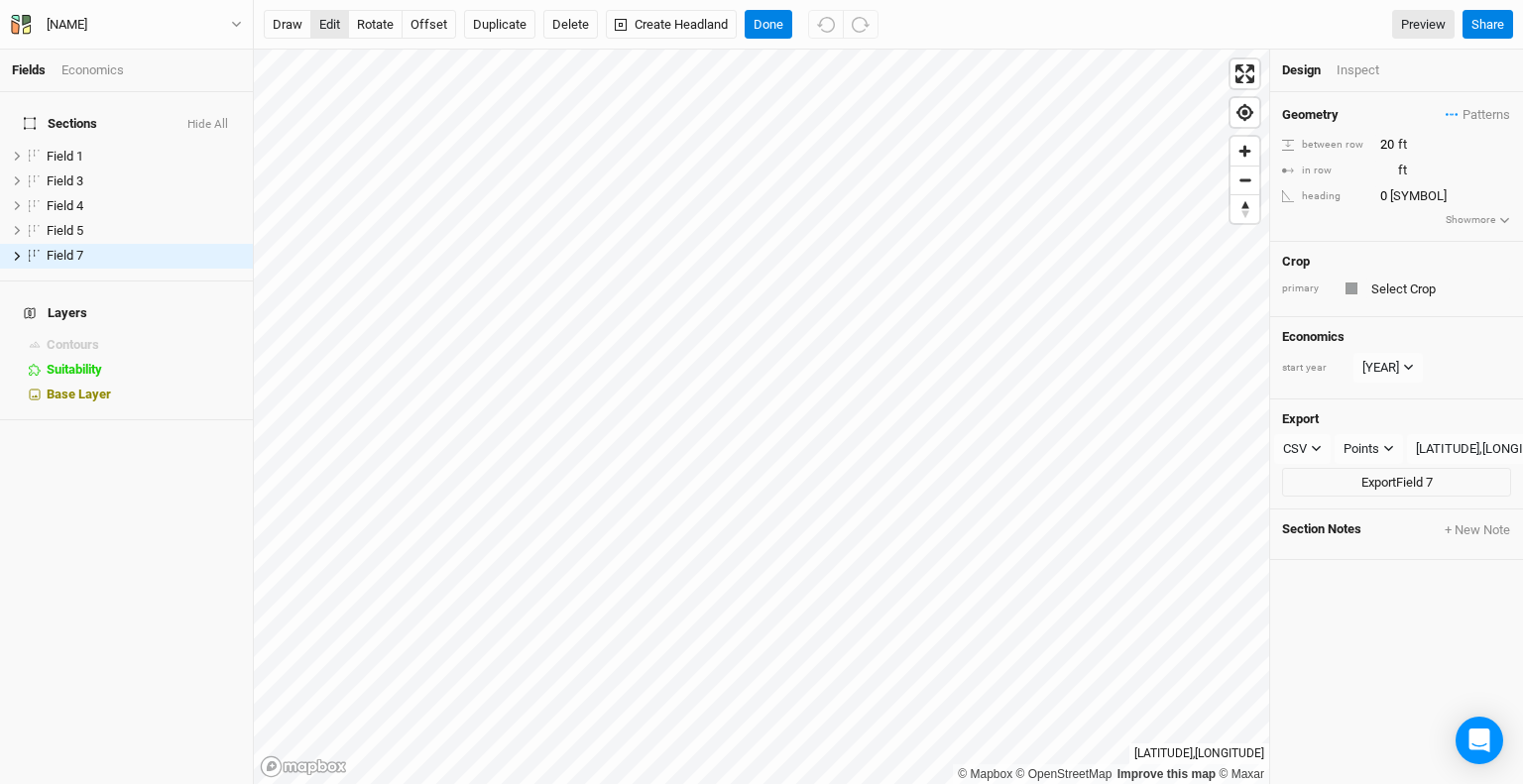 click on "edit" at bounding box center [329, 25] 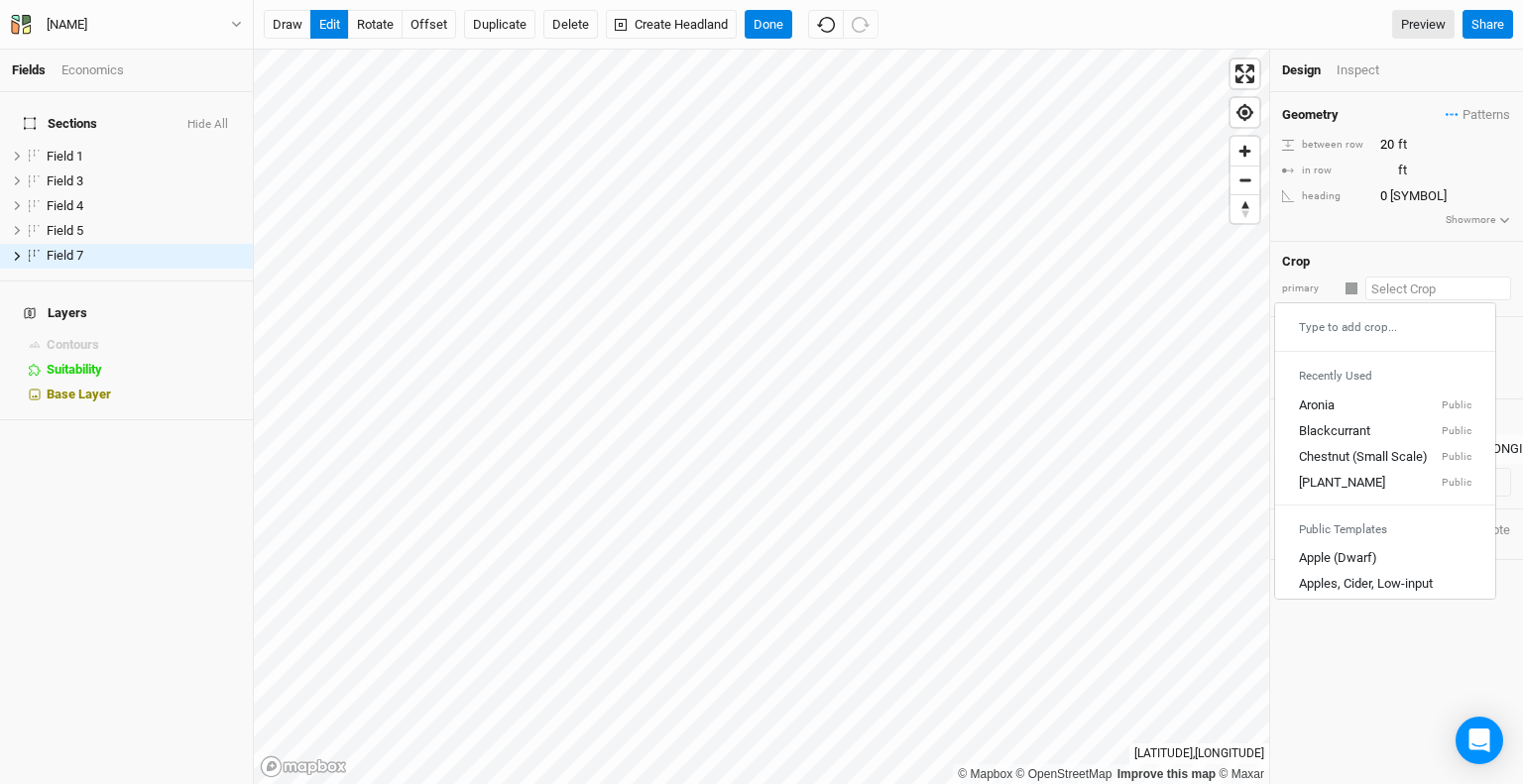 click at bounding box center (1438, 288) 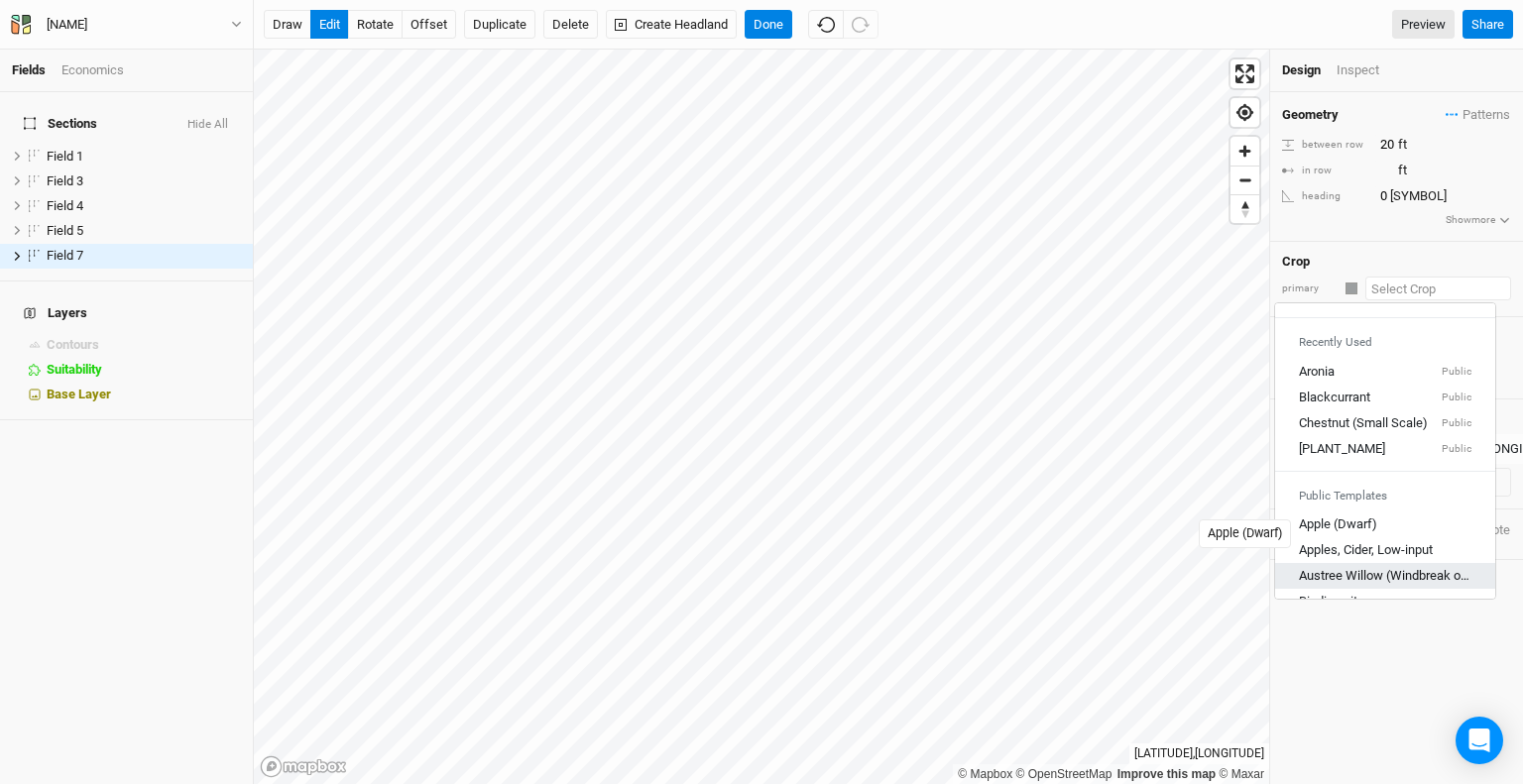 scroll, scrollTop: 0, scrollLeft: 0, axis: both 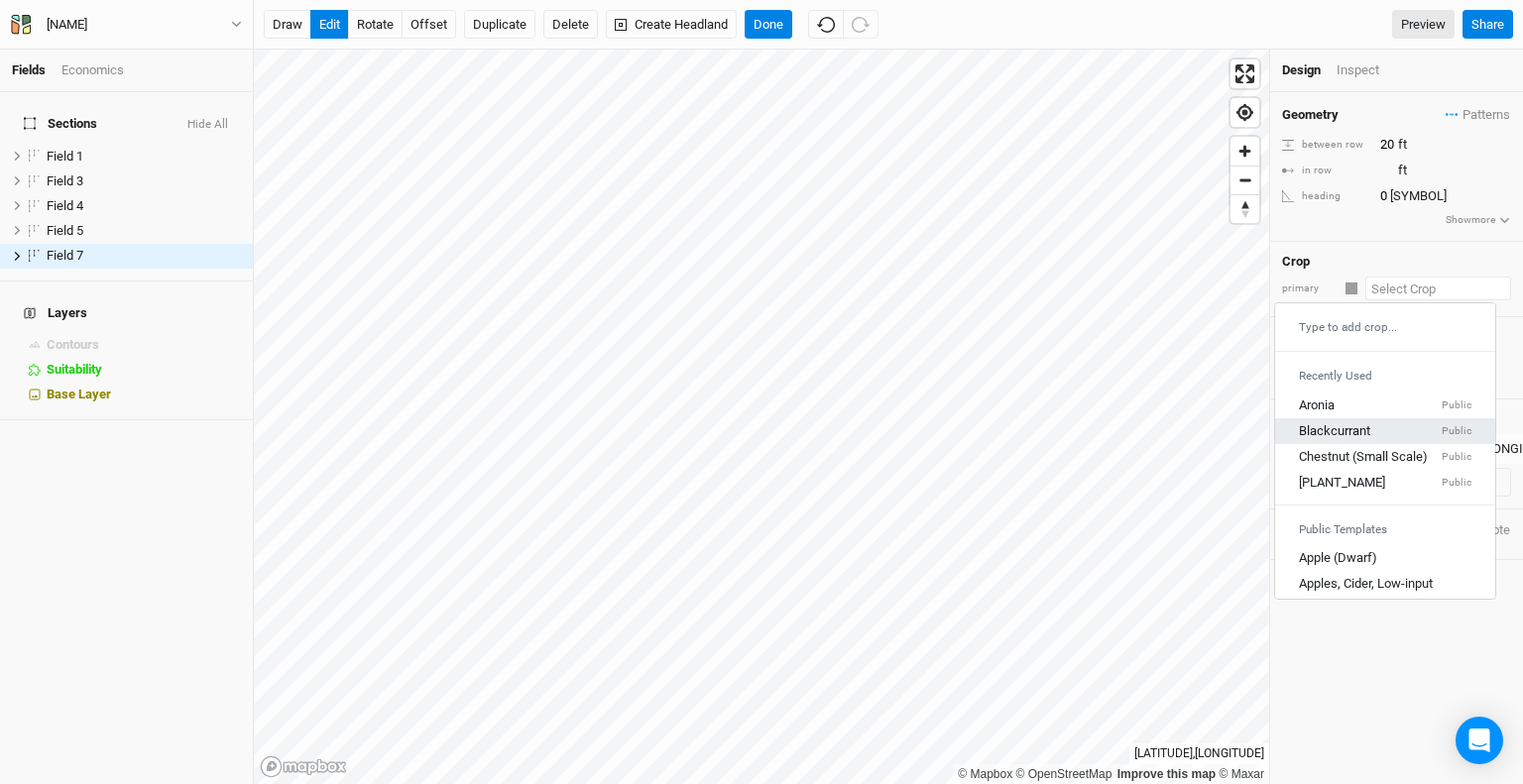 click on "Blackcurrant Public" at bounding box center (1385, 431) 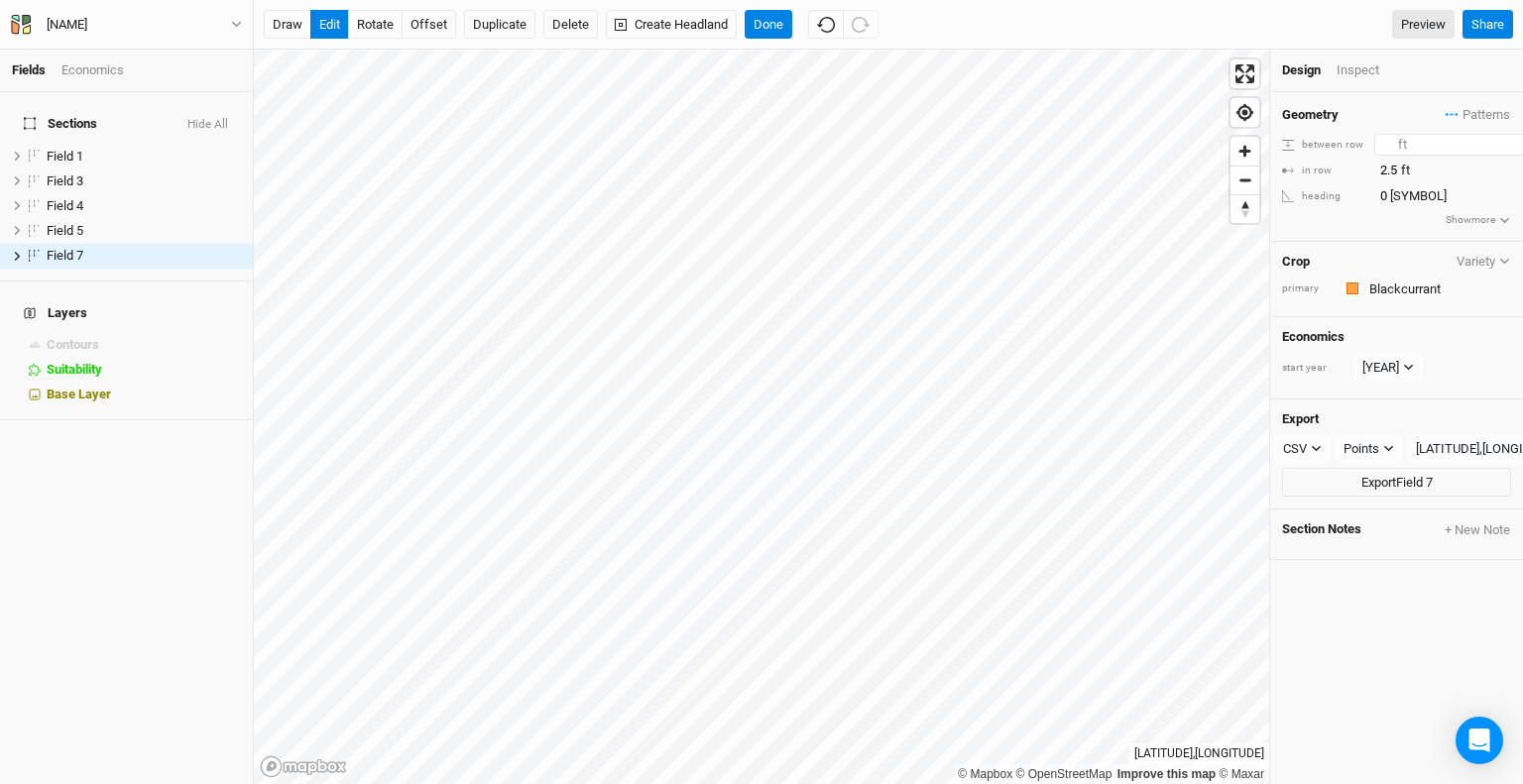 drag, startPoint x: 1392, startPoint y: 142, endPoint x: 1345, endPoint y: 142, distance: 47 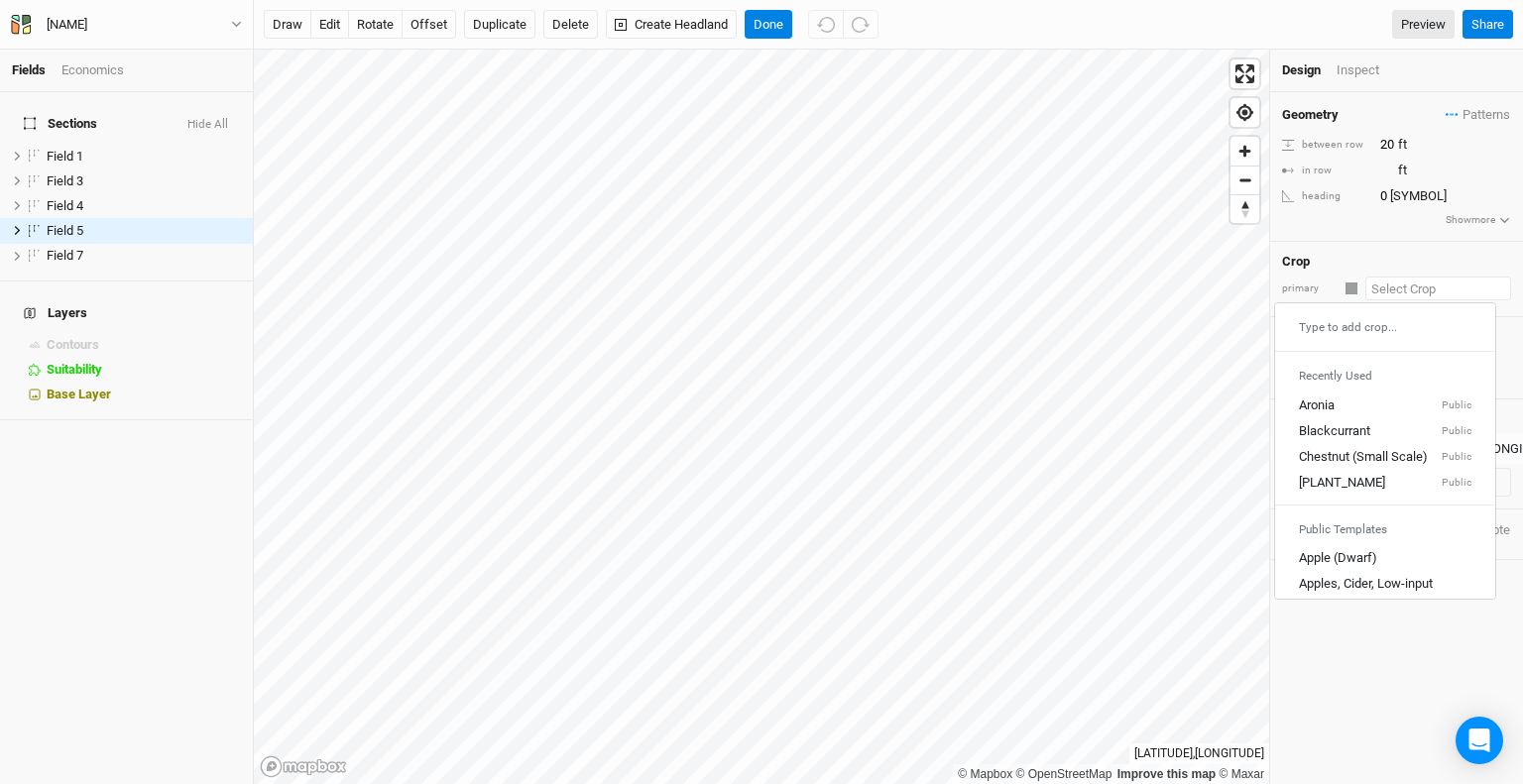 click at bounding box center (1438, 288) 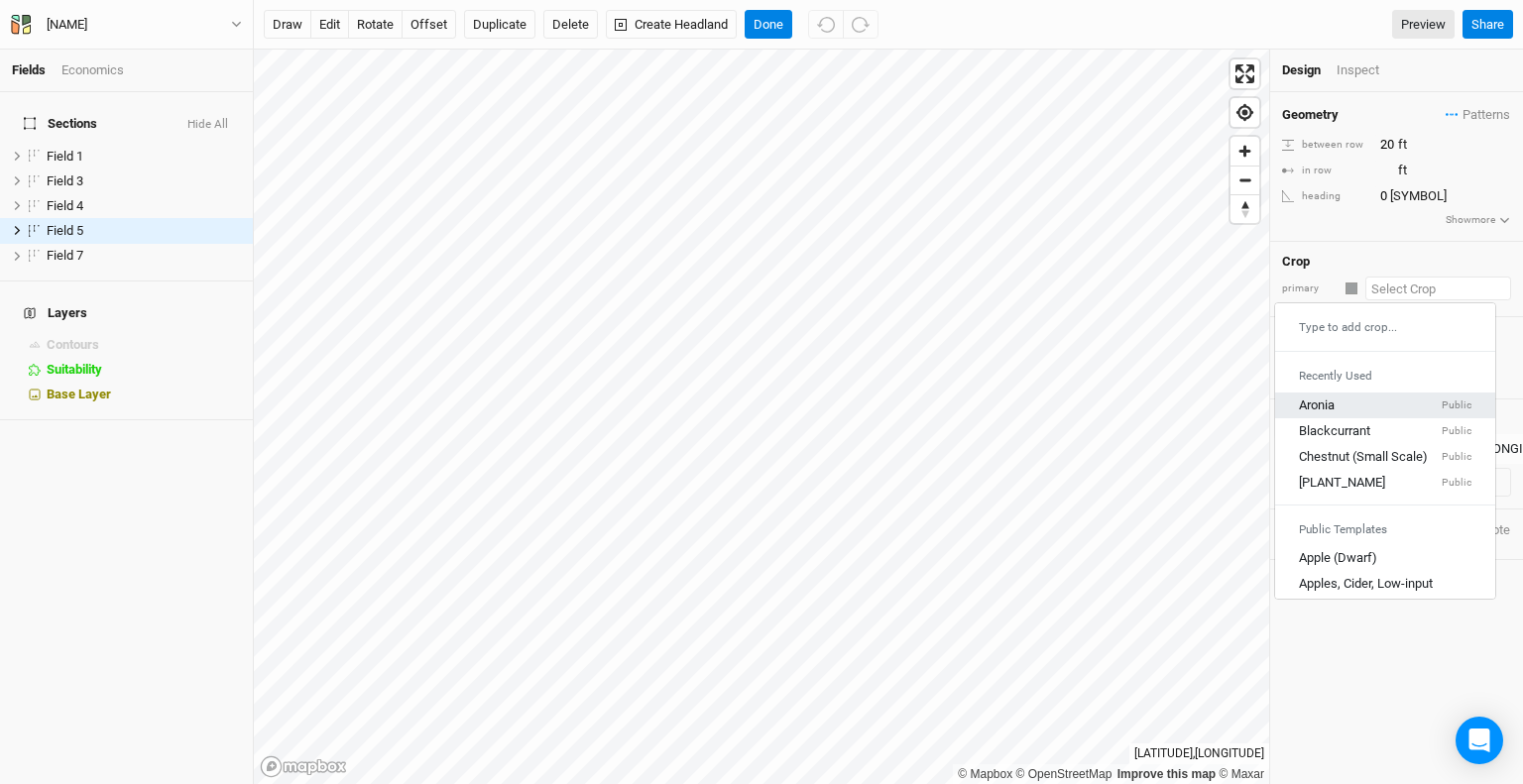 click on "Aronia Public" at bounding box center [1385, 405] 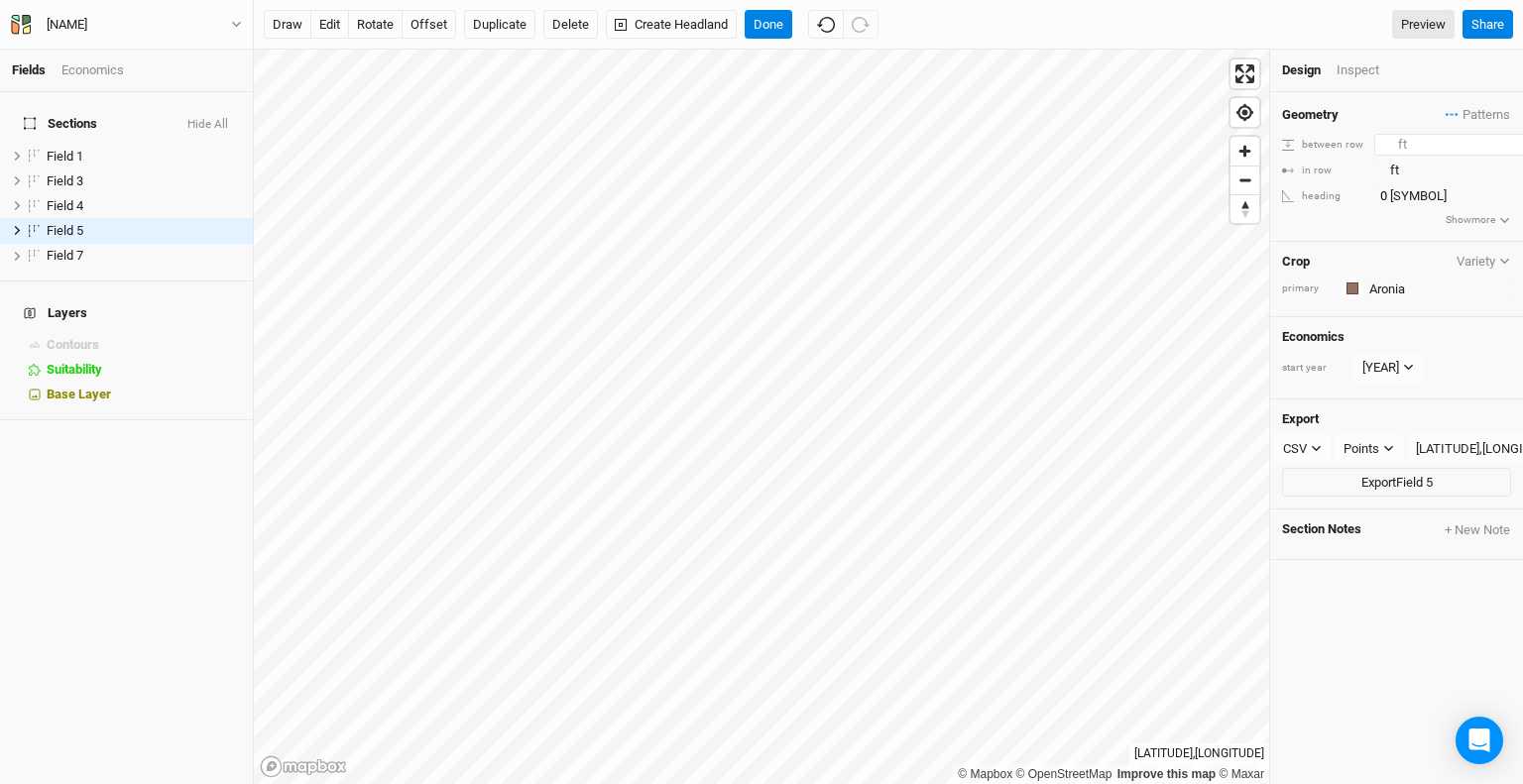 drag, startPoint x: 1392, startPoint y: 138, endPoint x: 1355, endPoint y: 143, distance: 37.336309 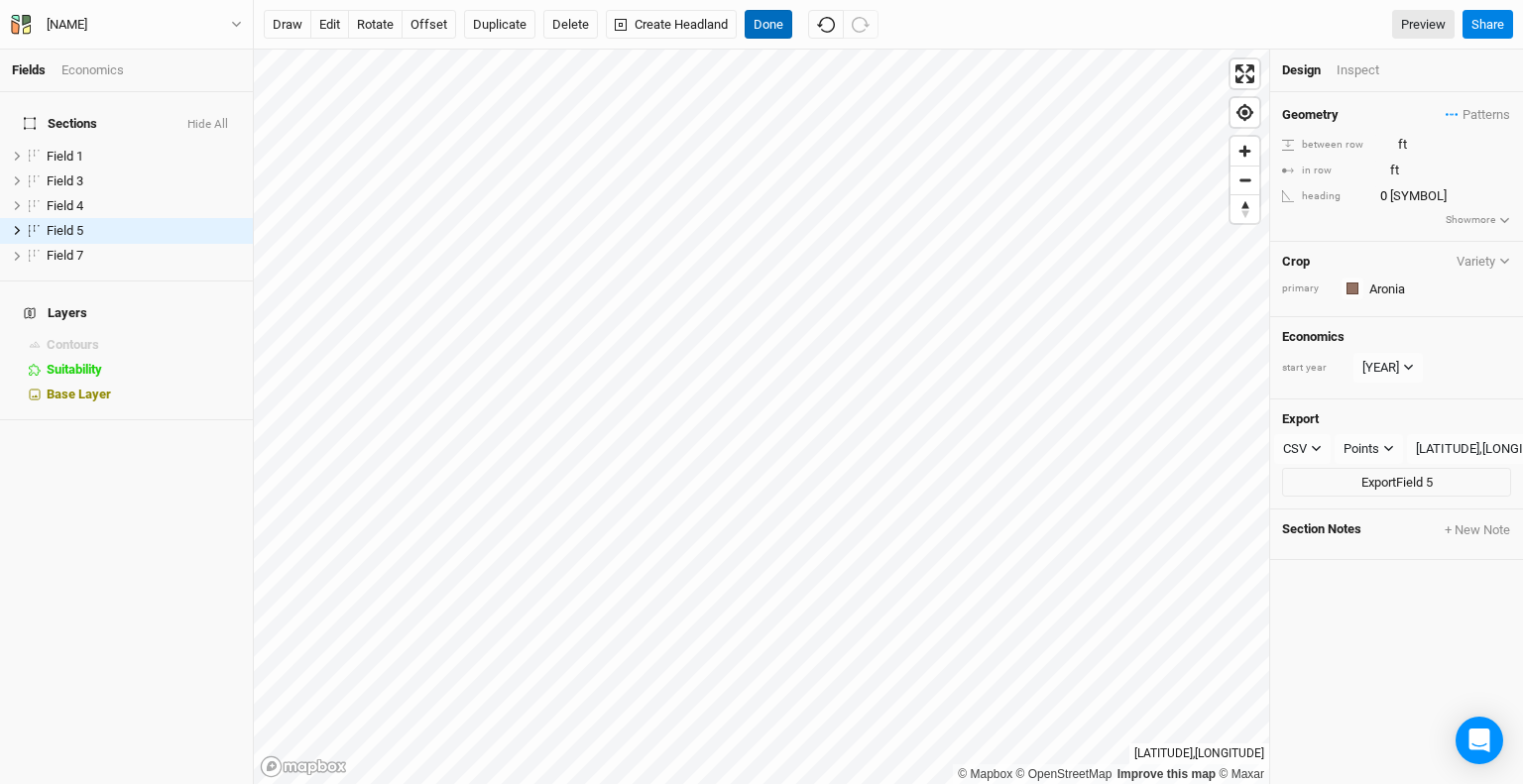 click on "Done" at bounding box center [768, 25] 